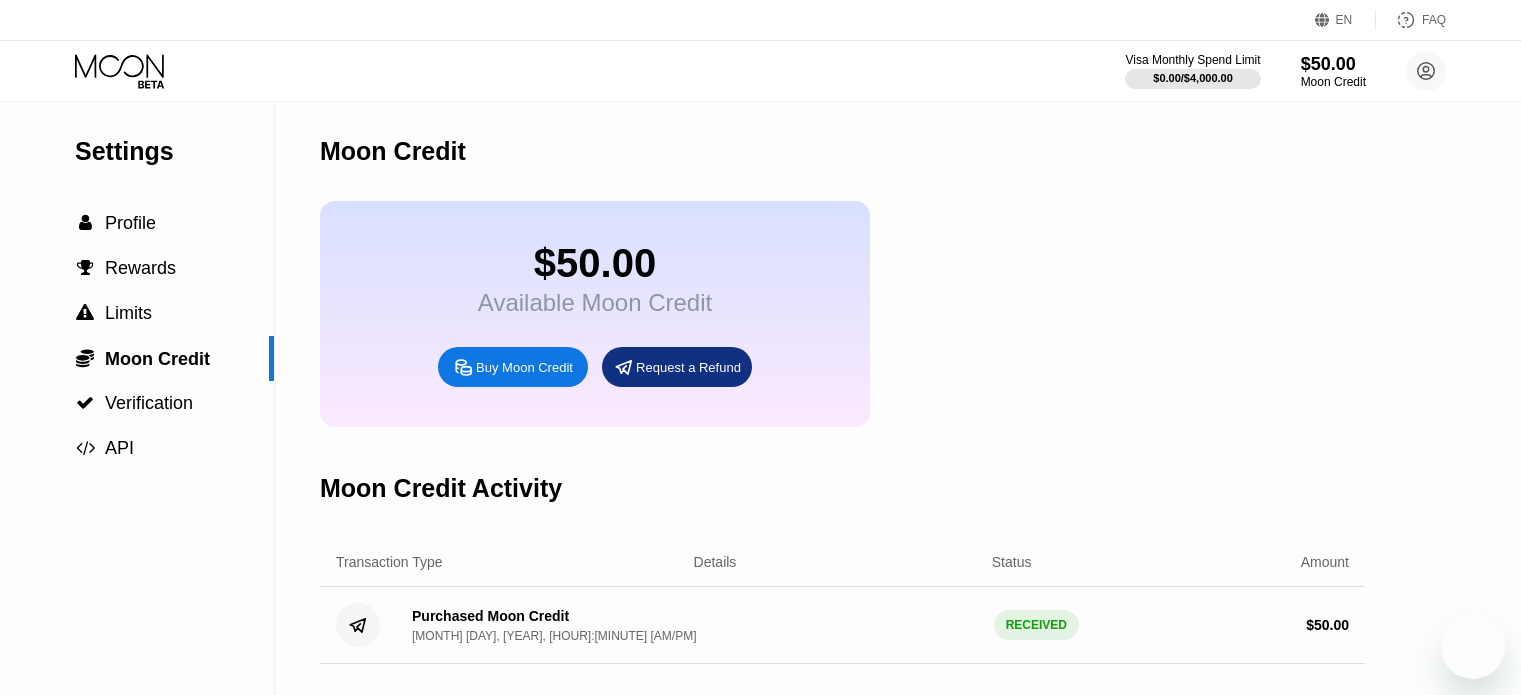 scroll, scrollTop: 0, scrollLeft: 0, axis: both 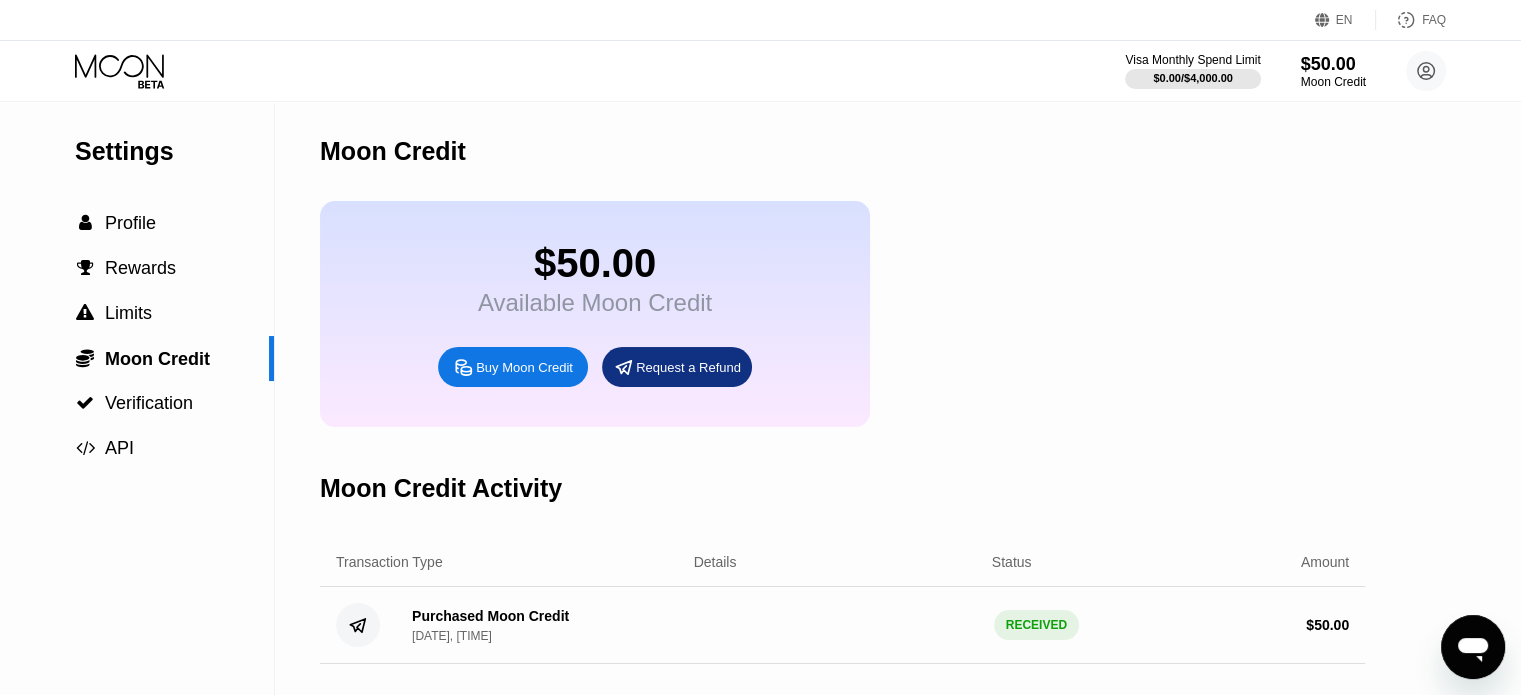 click 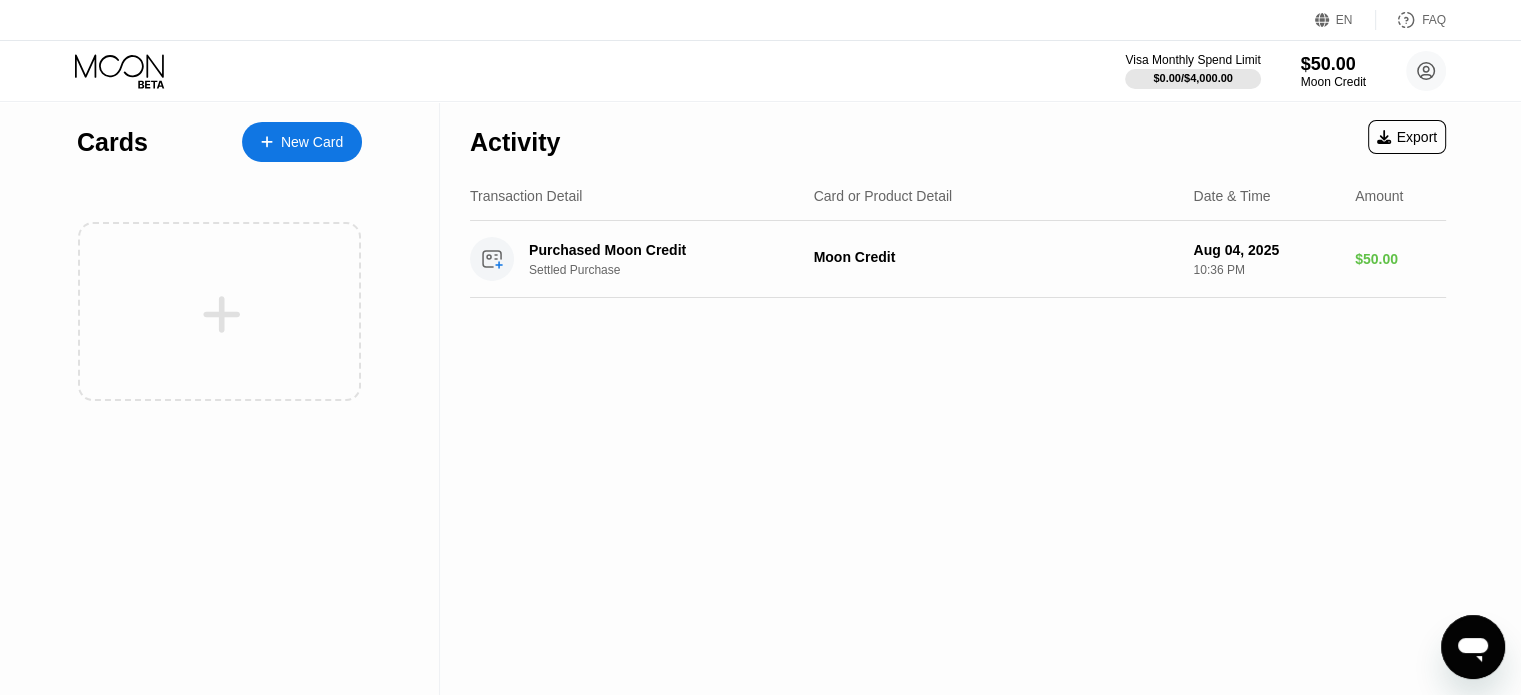 click on "New Card" at bounding box center [312, 142] 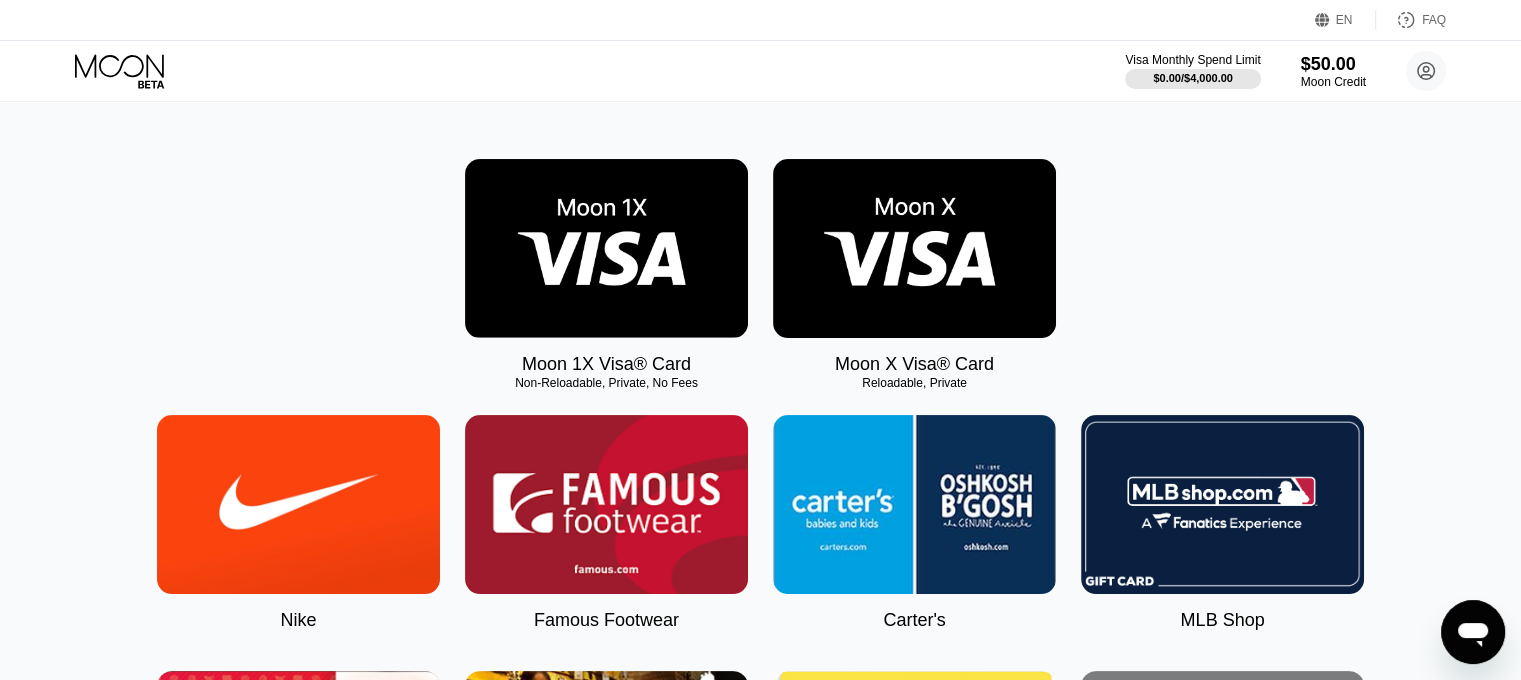 scroll, scrollTop: 200, scrollLeft: 0, axis: vertical 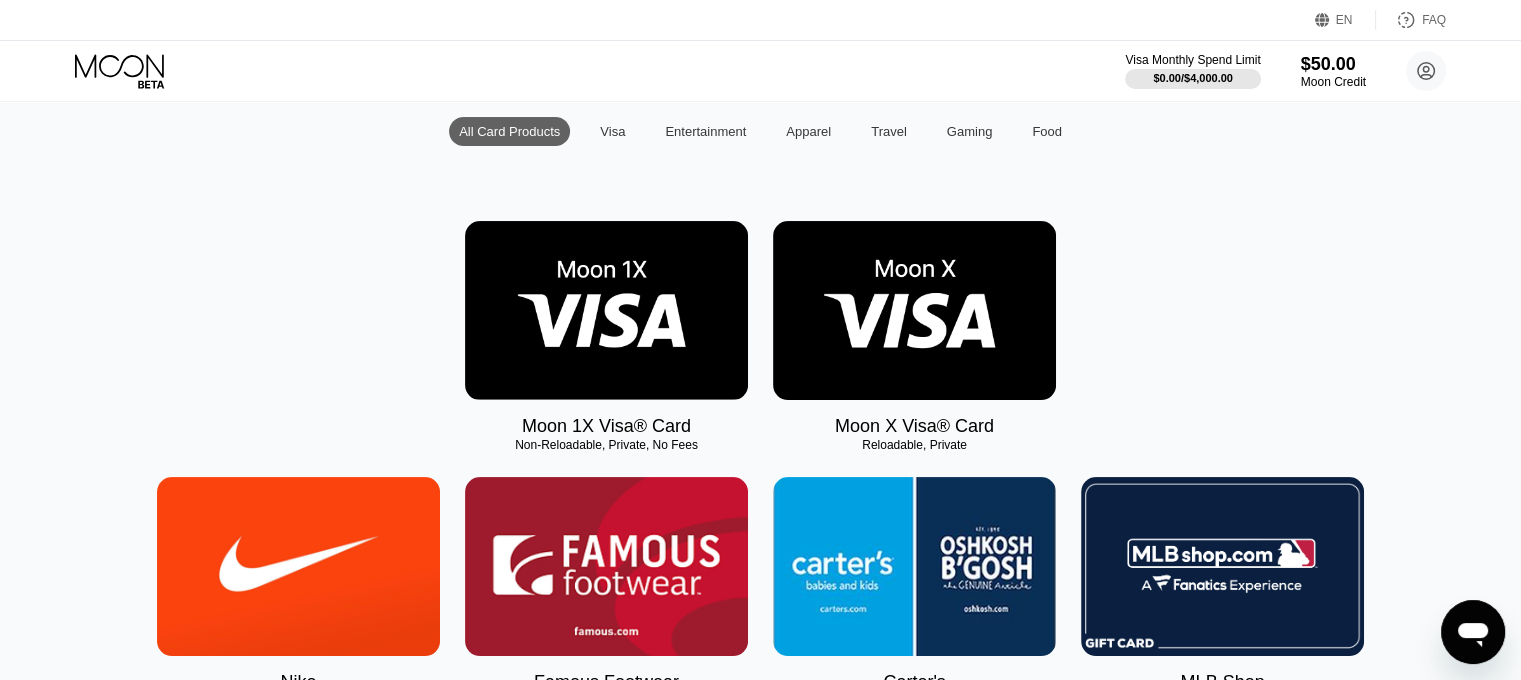click at bounding box center (914, 310) 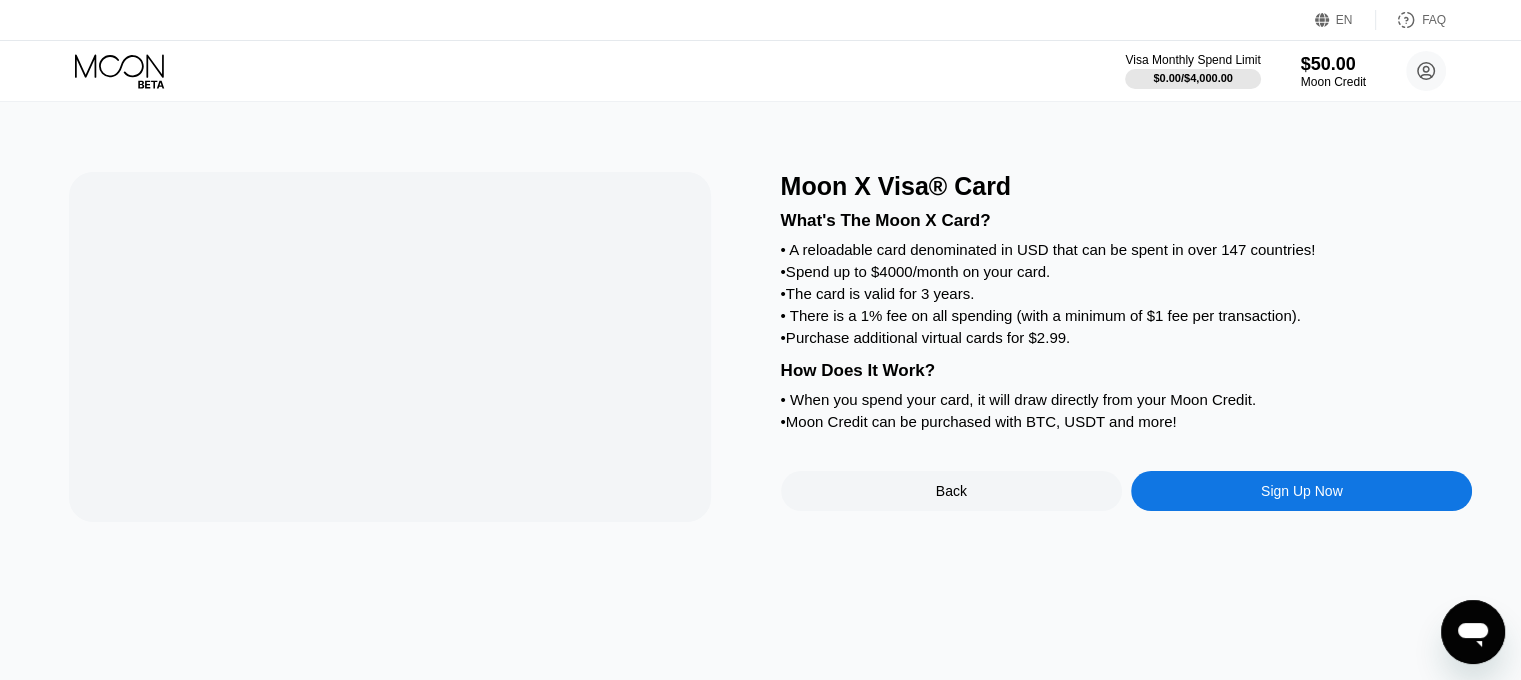 scroll, scrollTop: 0, scrollLeft: 0, axis: both 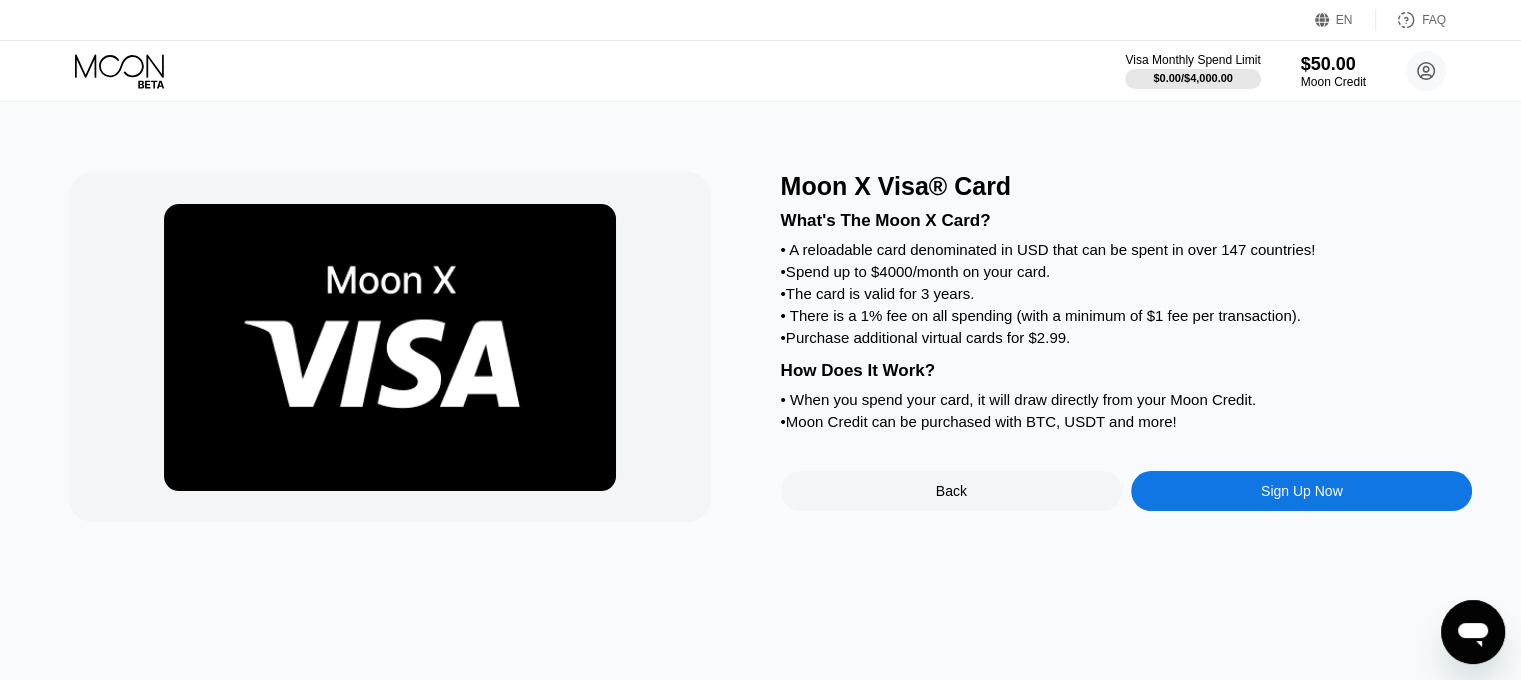 click on "Sign Up Now" at bounding box center [1302, 491] 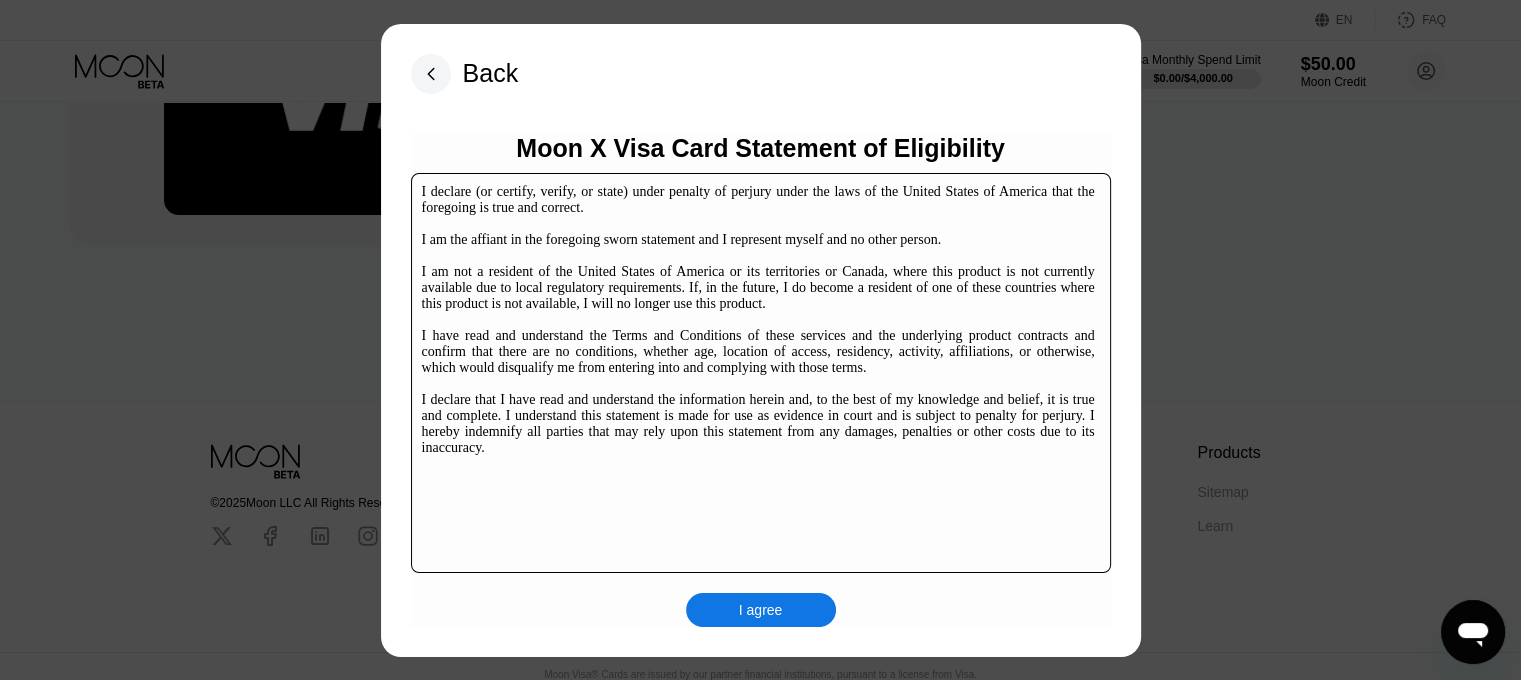 scroll, scrollTop: 304, scrollLeft: 0, axis: vertical 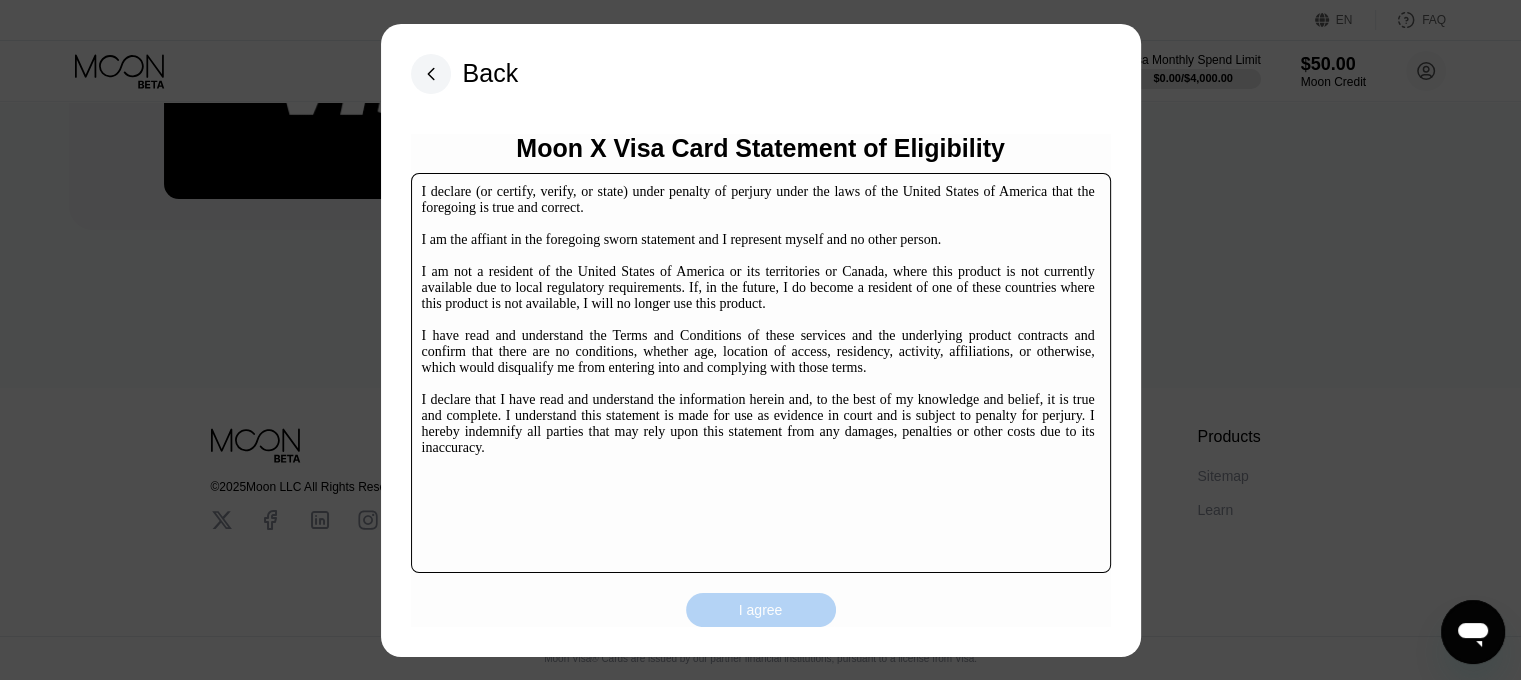 click on "I agree" at bounding box center [761, 610] 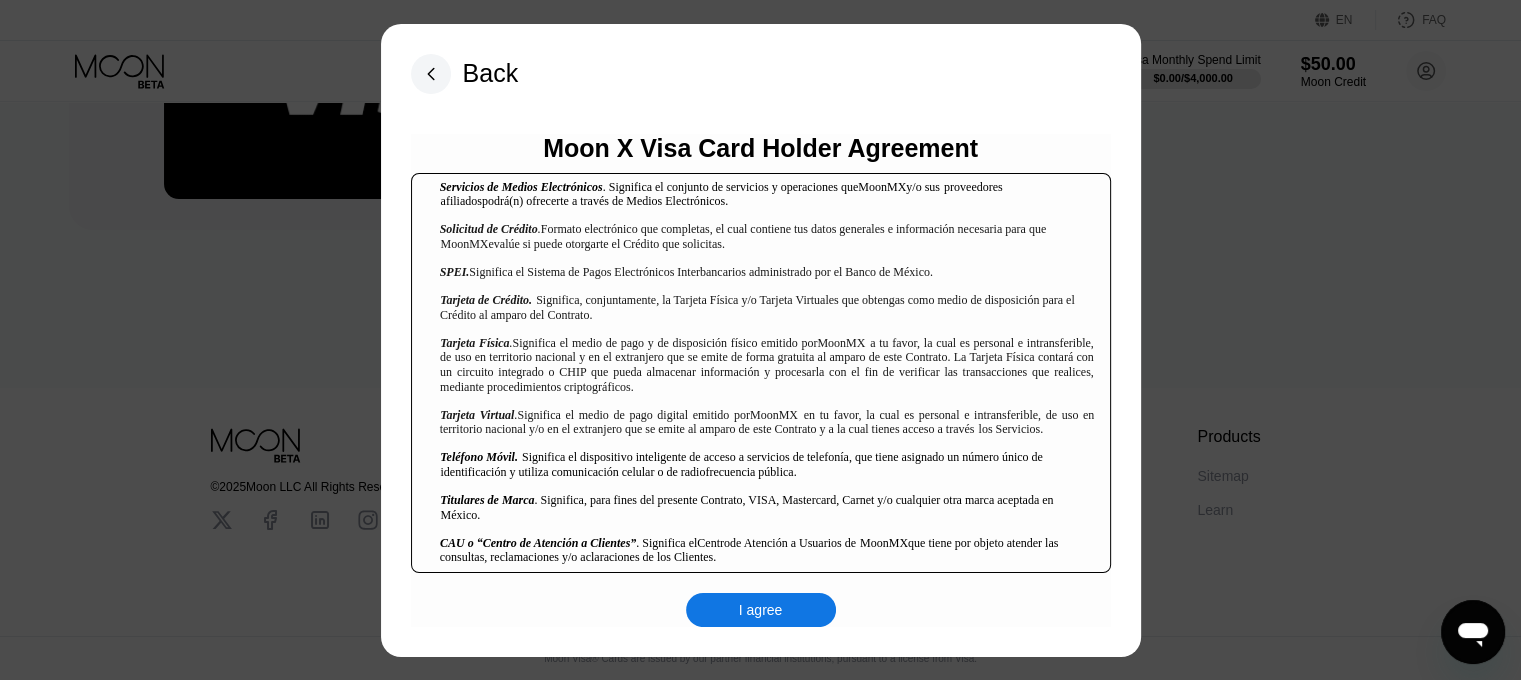 scroll, scrollTop: 2700, scrollLeft: 0, axis: vertical 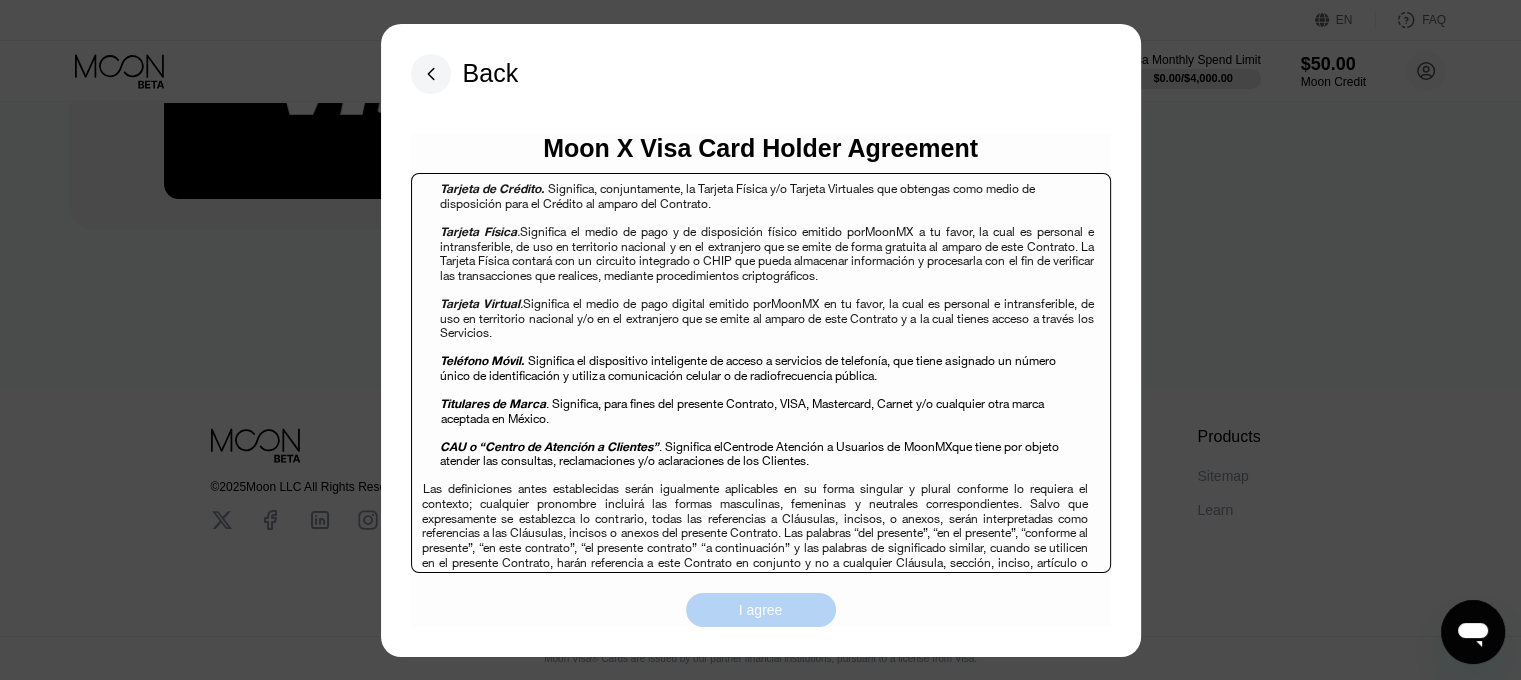 click on "I agree" at bounding box center (761, 610) 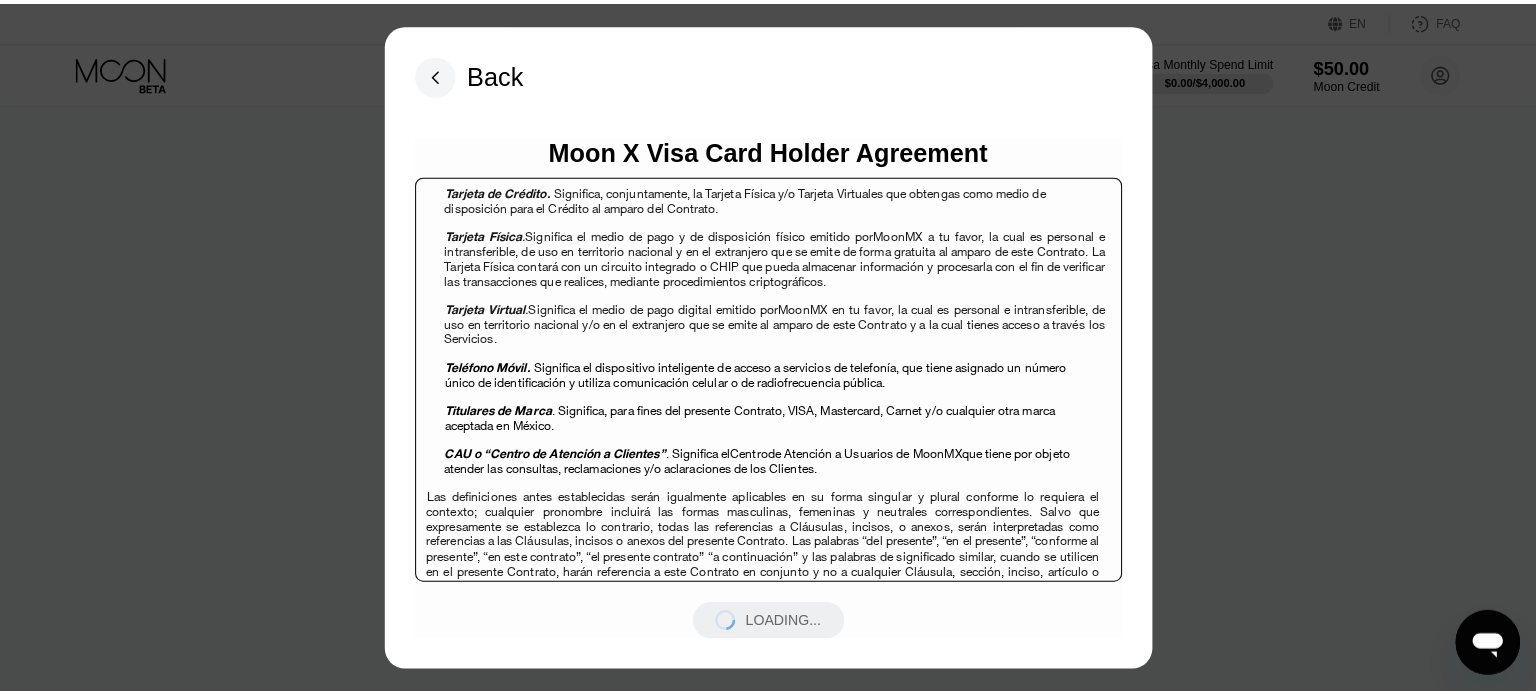 scroll, scrollTop: 0, scrollLeft: 0, axis: both 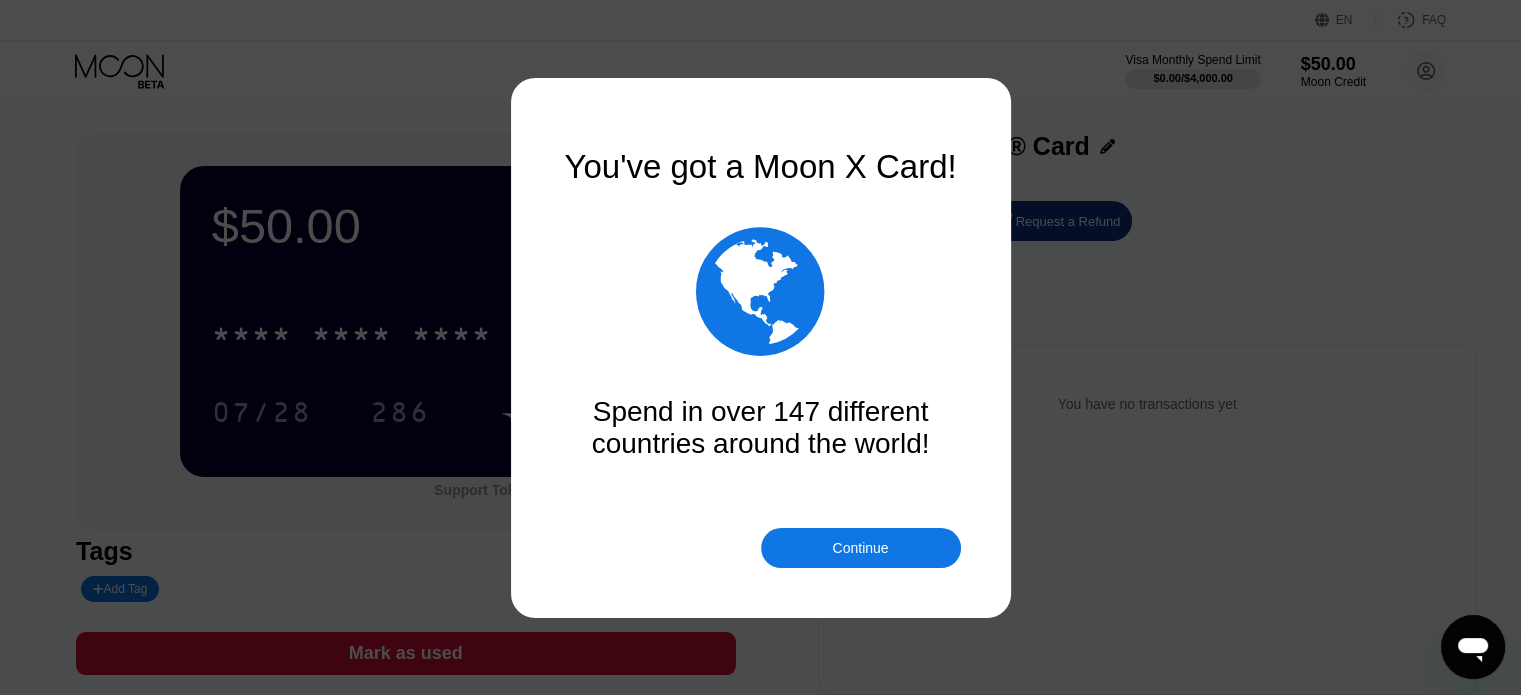 click on "Continue" at bounding box center [860, 548] 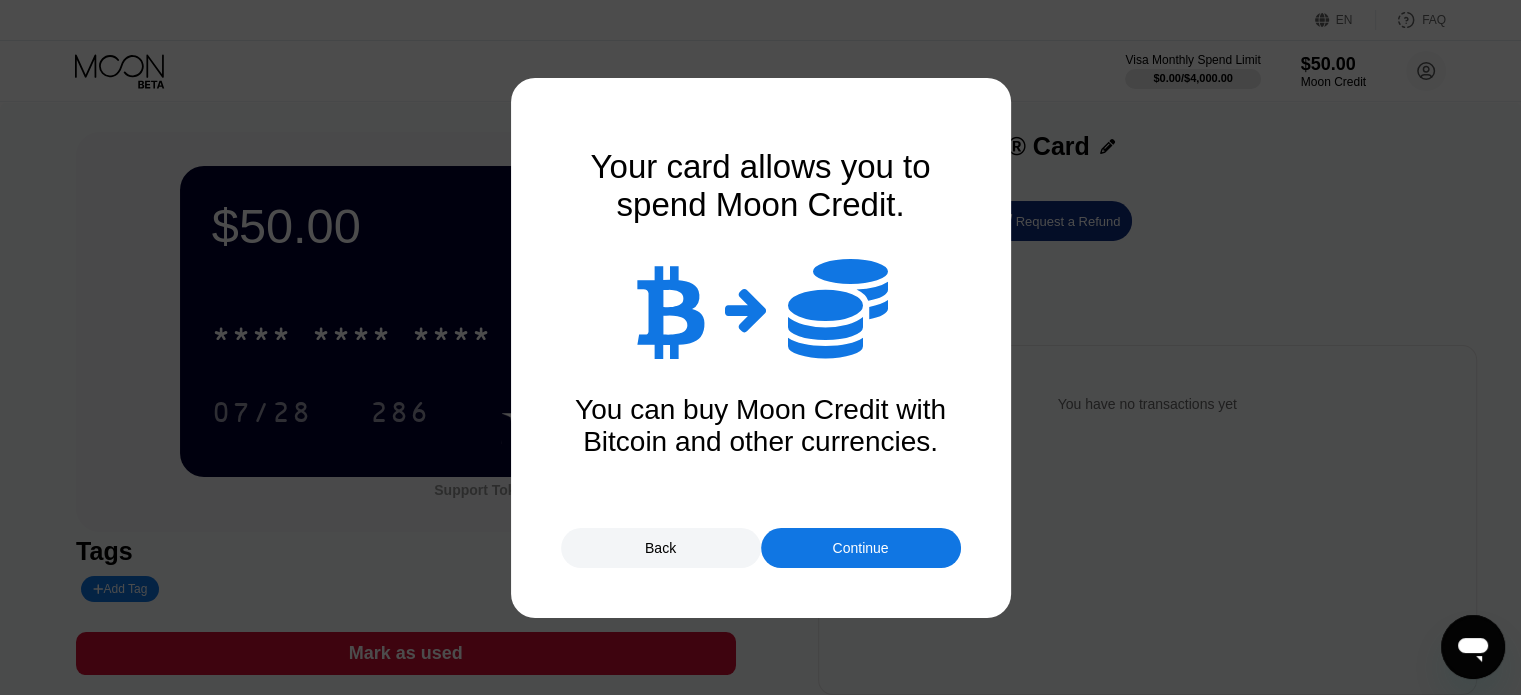 click on "Continue" at bounding box center [860, 548] 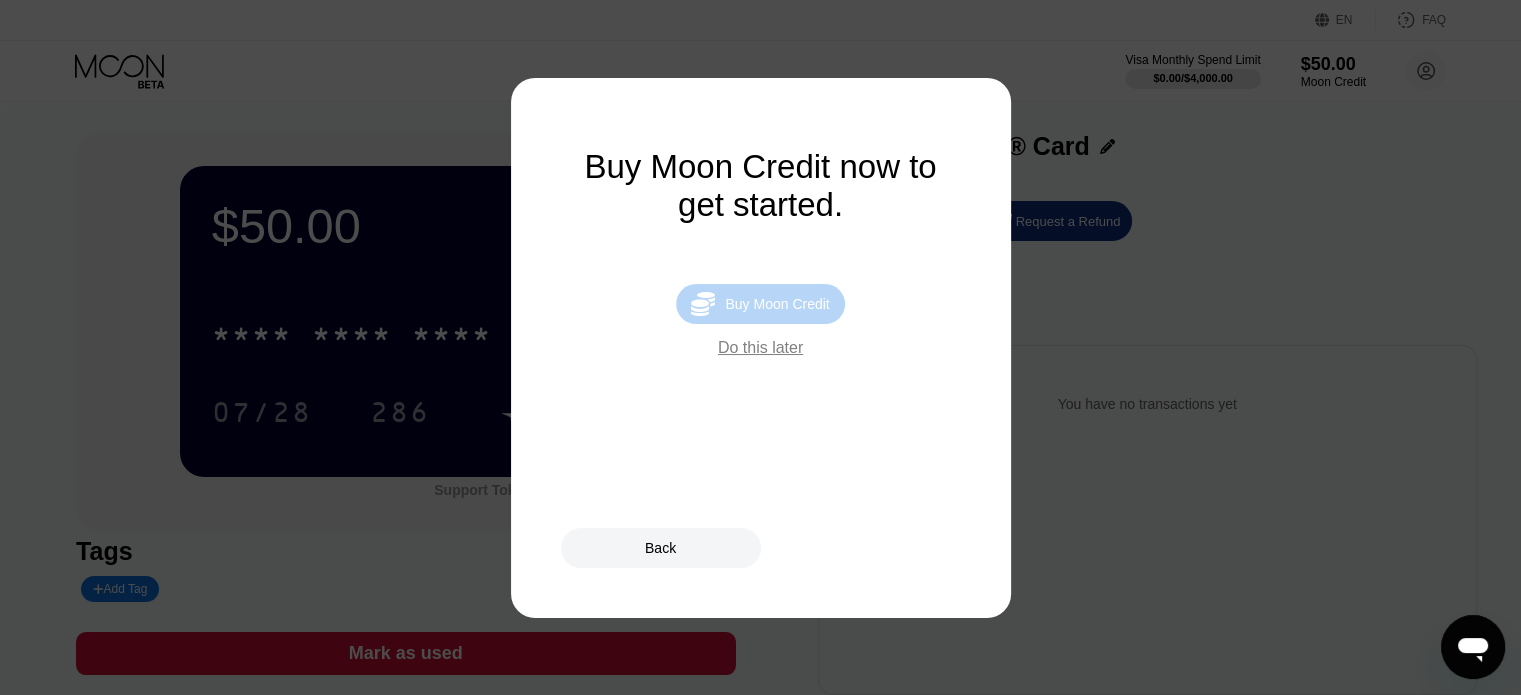 click on "Buy Moon Credit" at bounding box center (777, 304) 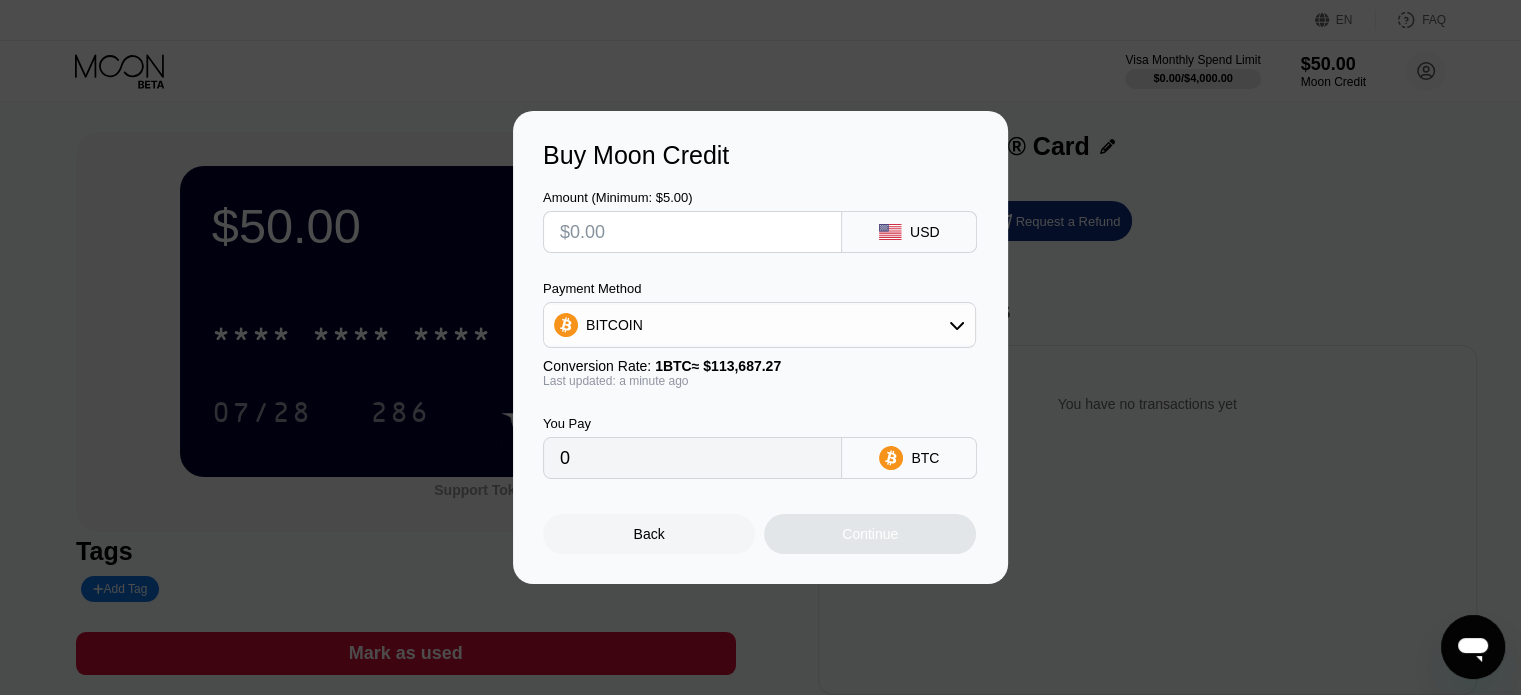 click at bounding box center (692, 232) 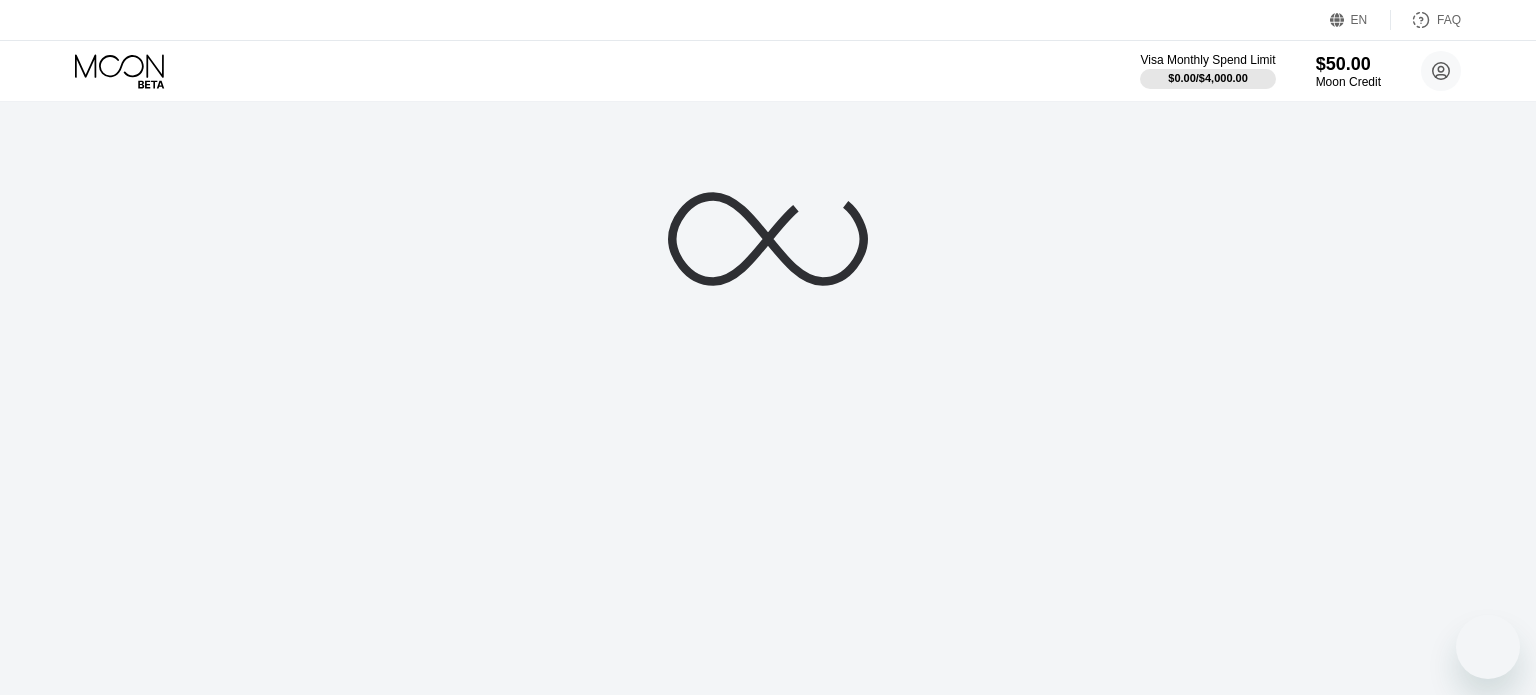 scroll, scrollTop: 0, scrollLeft: 0, axis: both 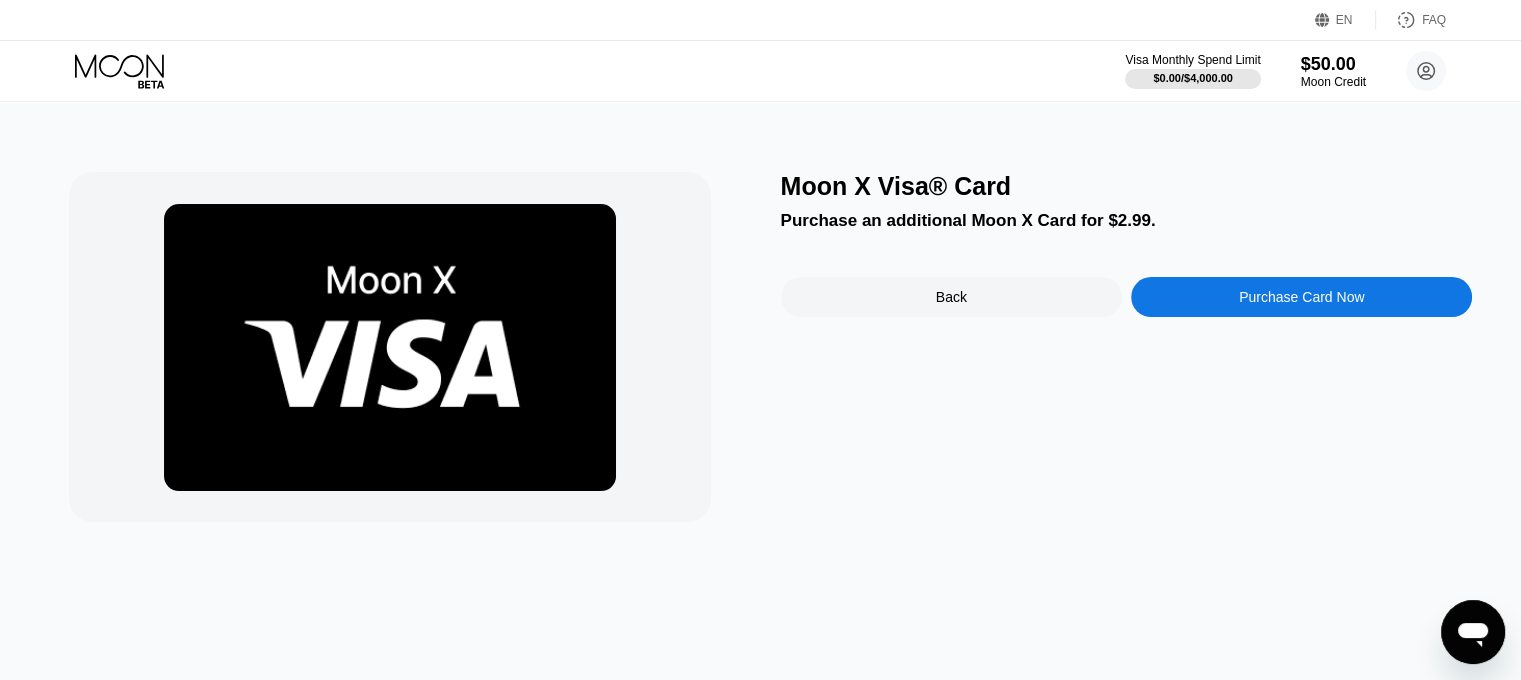 click on "Moon X Visa® Card Purchase an additional Moon X Card for $2.99. Back Purchase Card Now" at bounding box center [1127, 347] 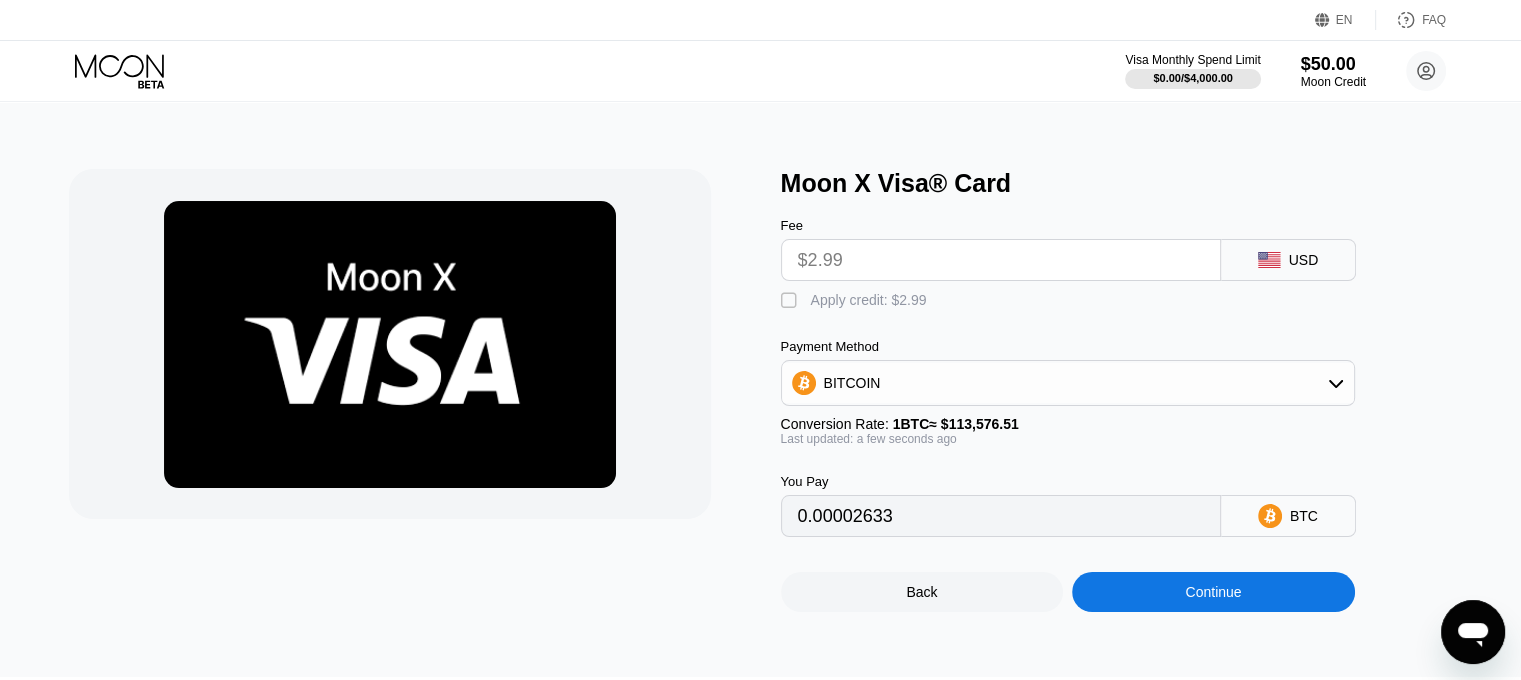 scroll, scrollTop: 0, scrollLeft: 0, axis: both 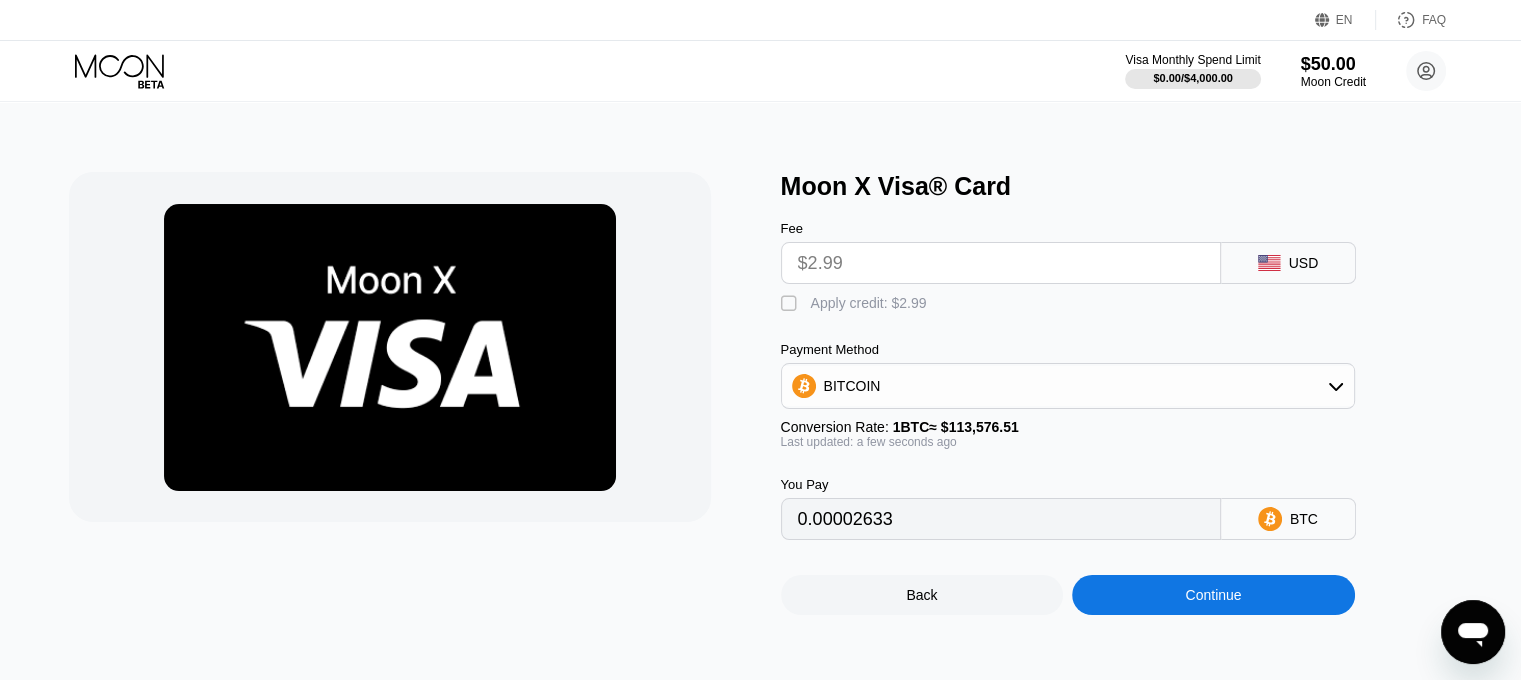 click on "$2.99" at bounding box center [1001, 263] 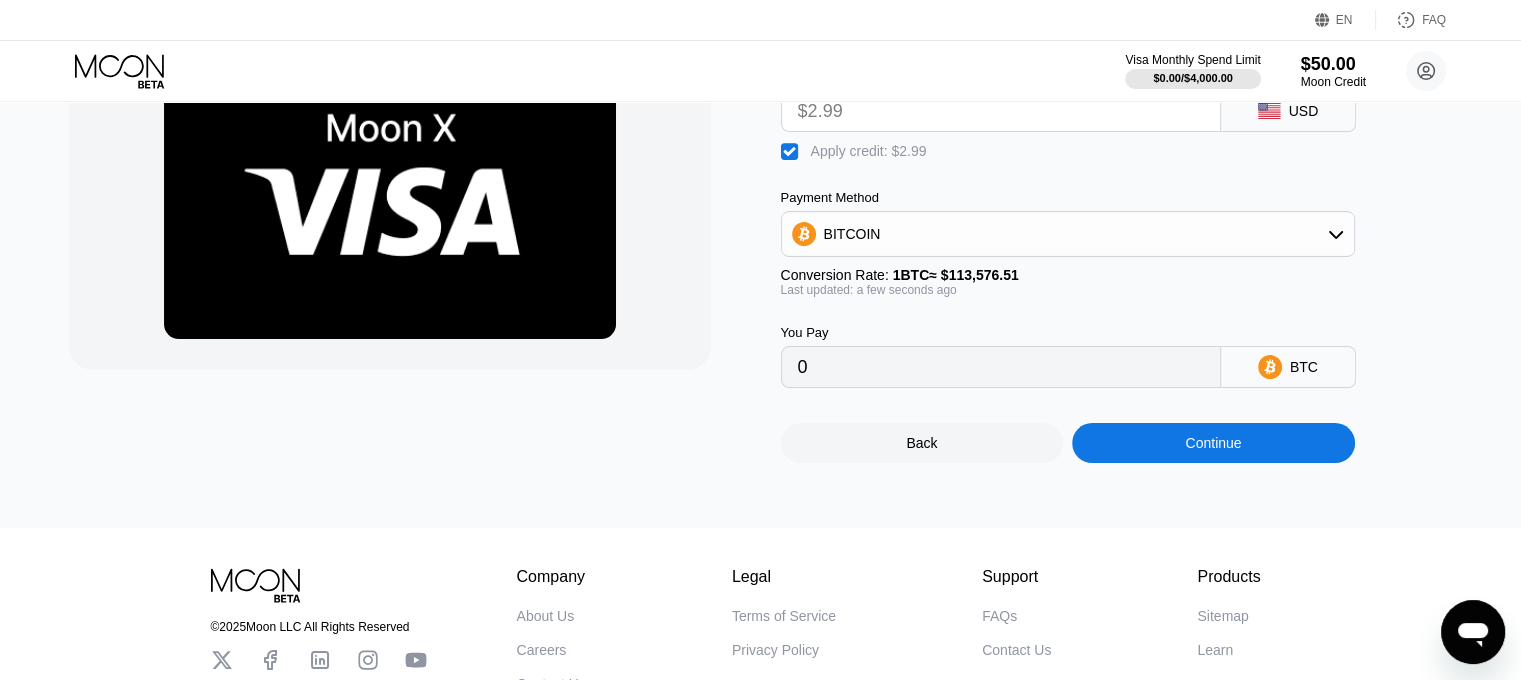 scroll, scrollTop: 200, scrollLeft: 0, axis: vertical 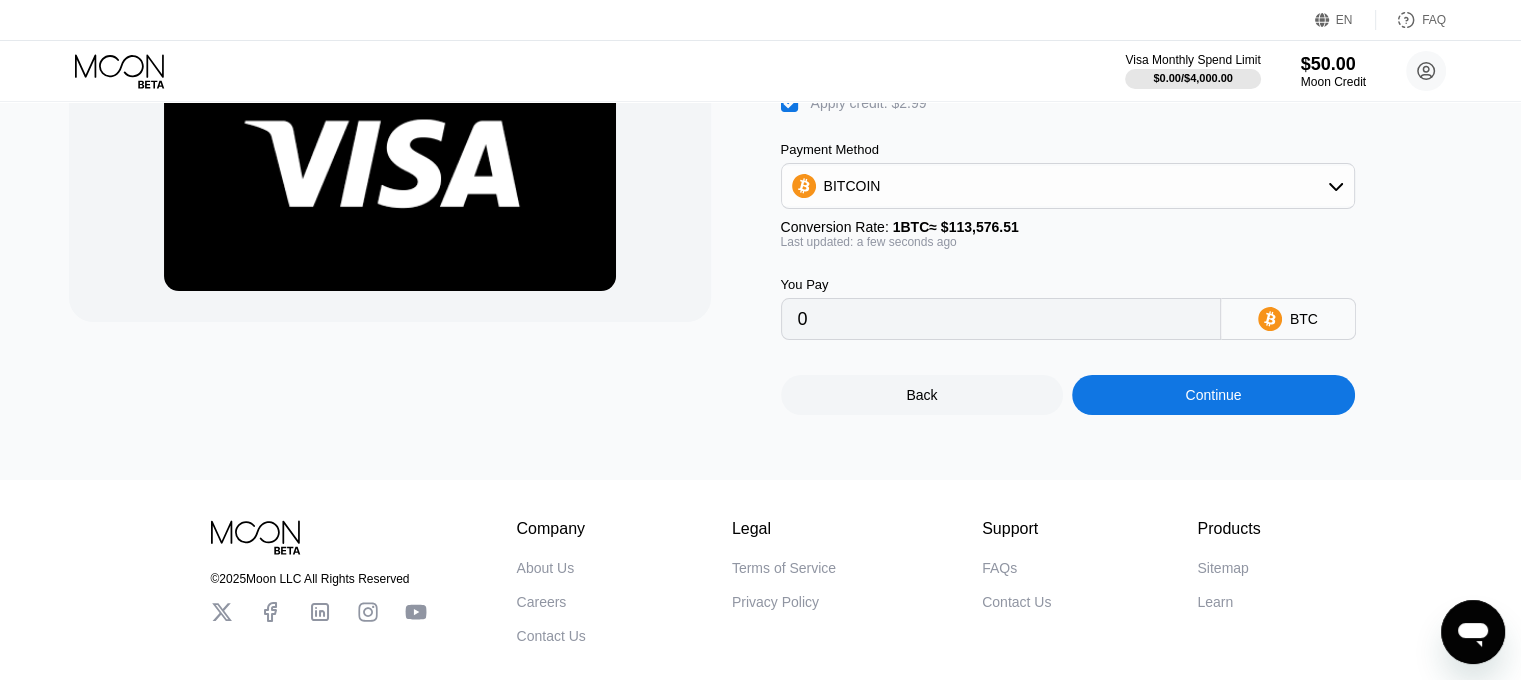 click on "Continue" at bounding box center (1213, 395) 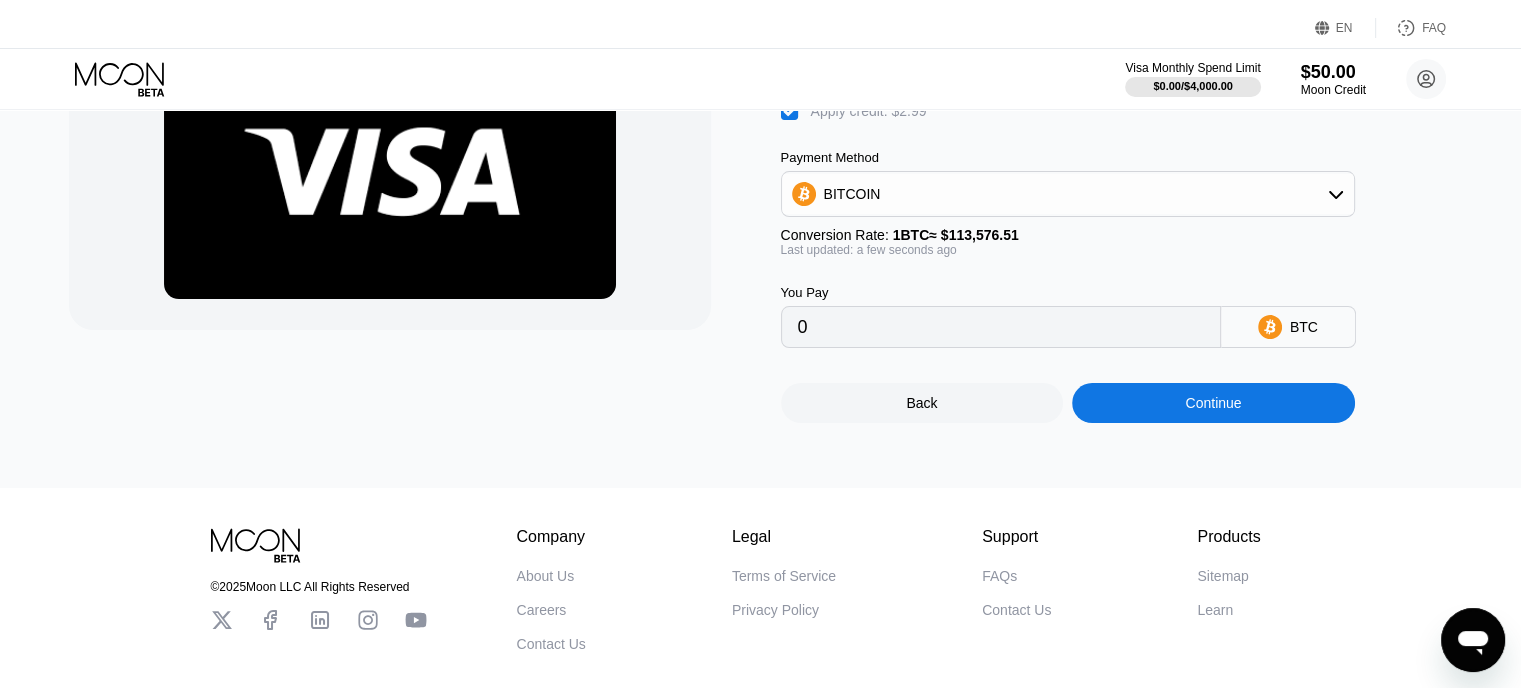 scroll, scrollTop: 0, scrollLeft: 0, axis: both 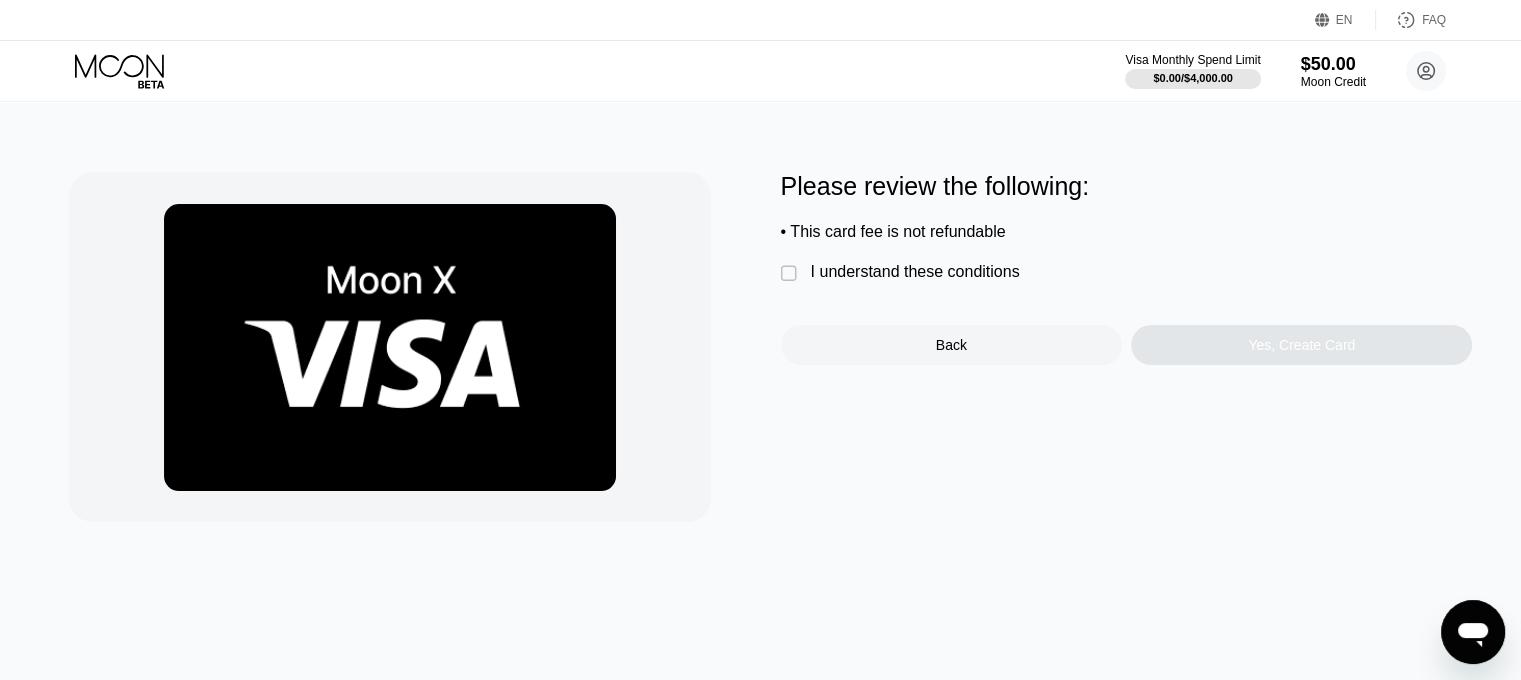 click on "" at bounding box center (791, 274) 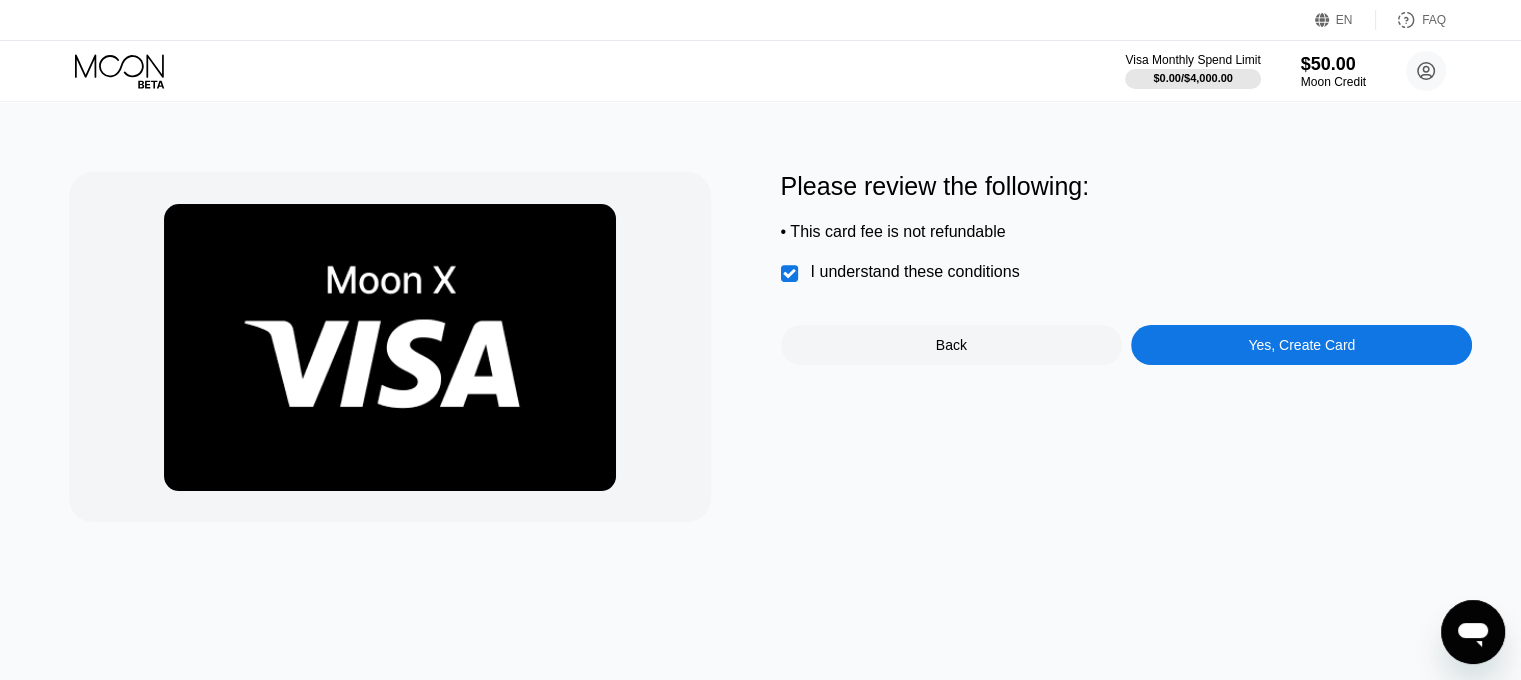 click on "Yes, Create Card" at bounding box center (1301, 345) 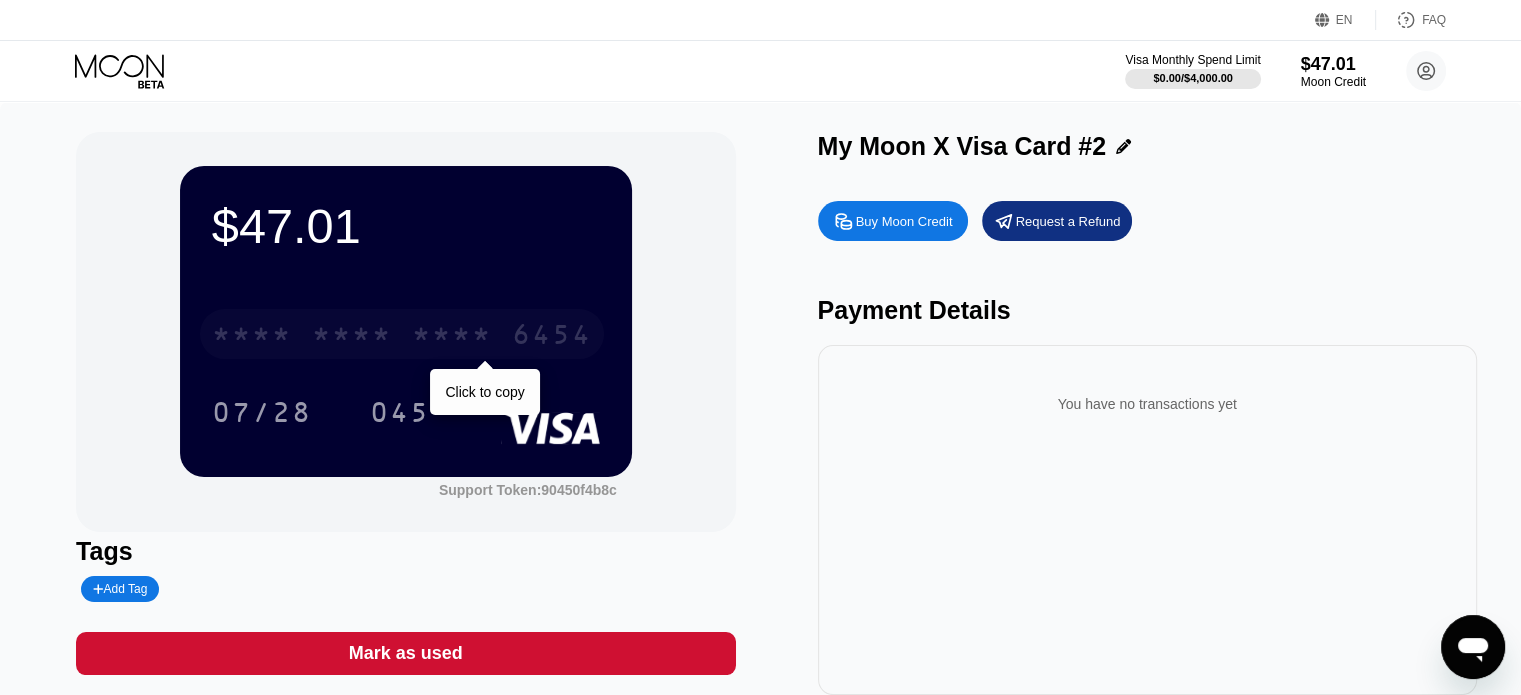 click on "* * * *" at bounding box center [452, 337] 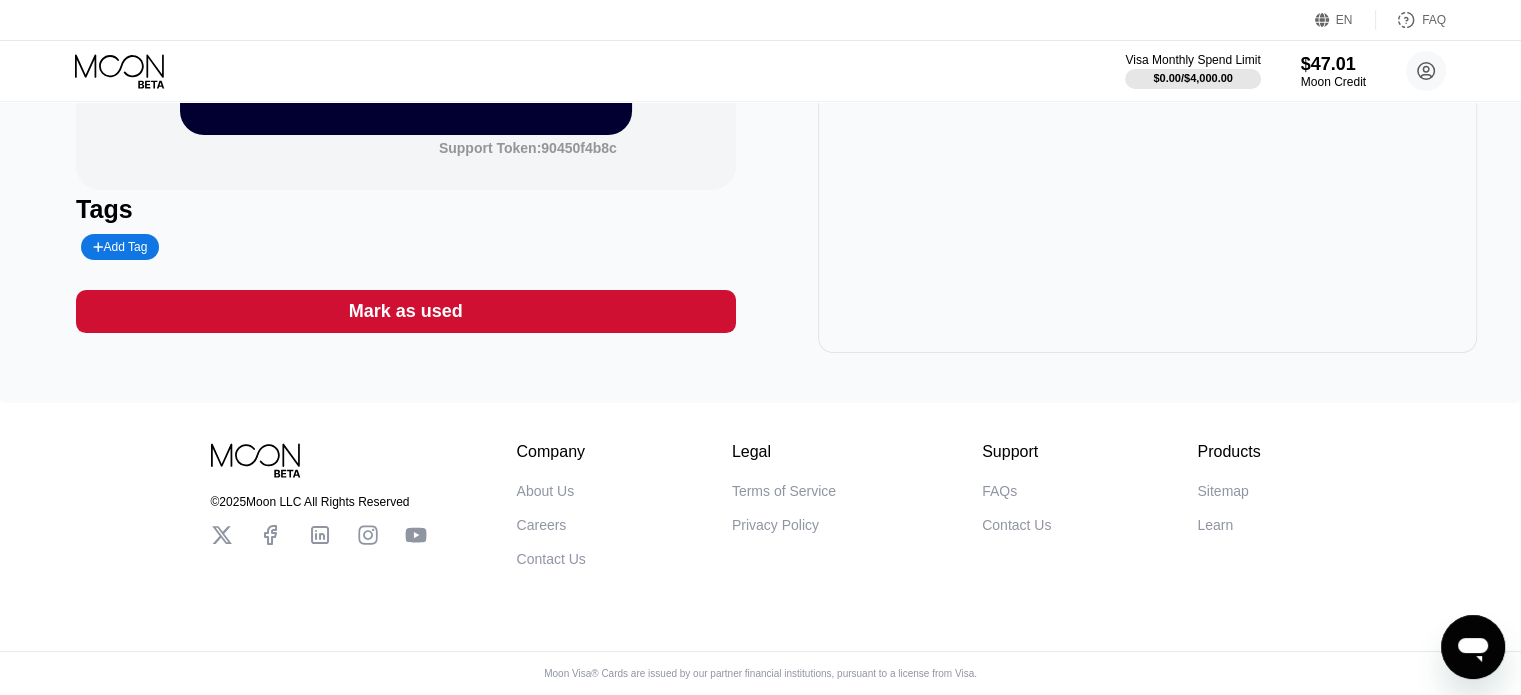 scroll, scrollTop: 364, scrollLeft: 0, axis: vertical 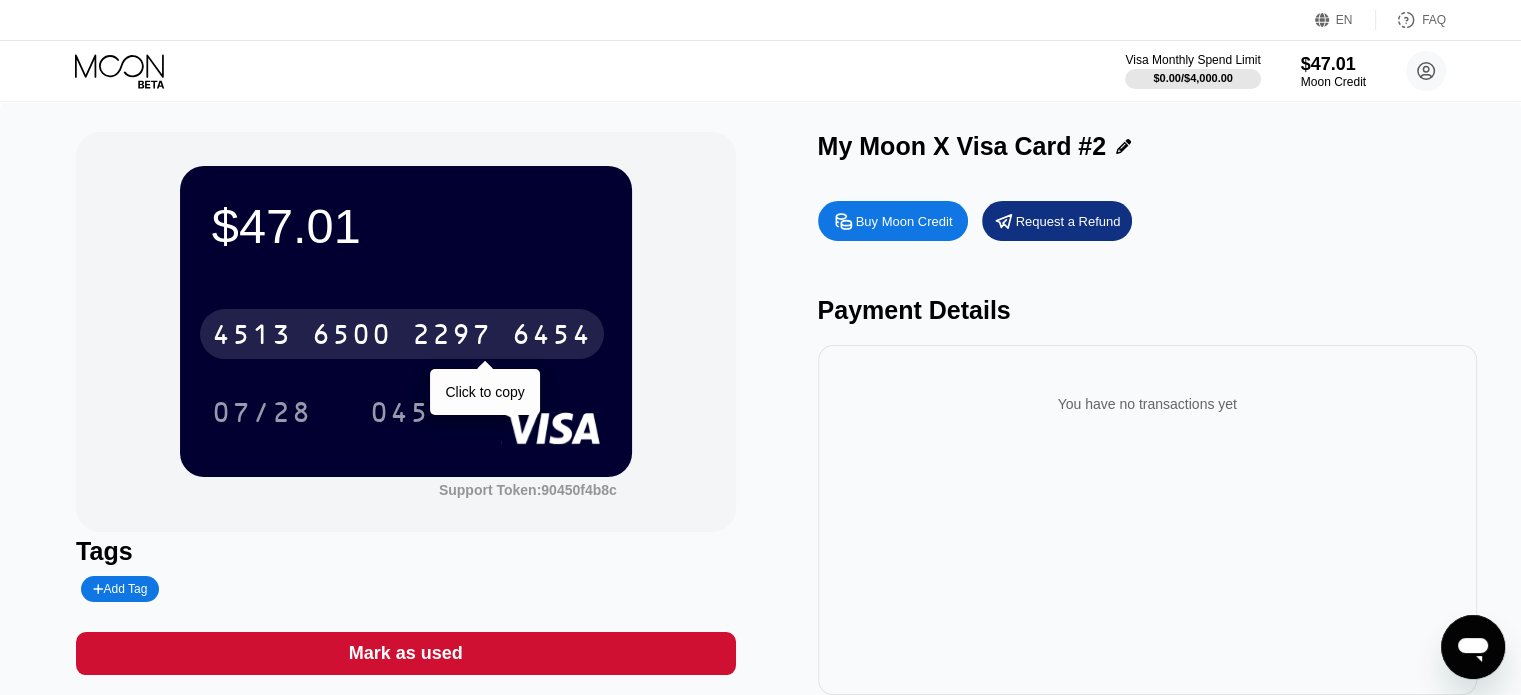 click on "6500" at bounding box center (352, 337) 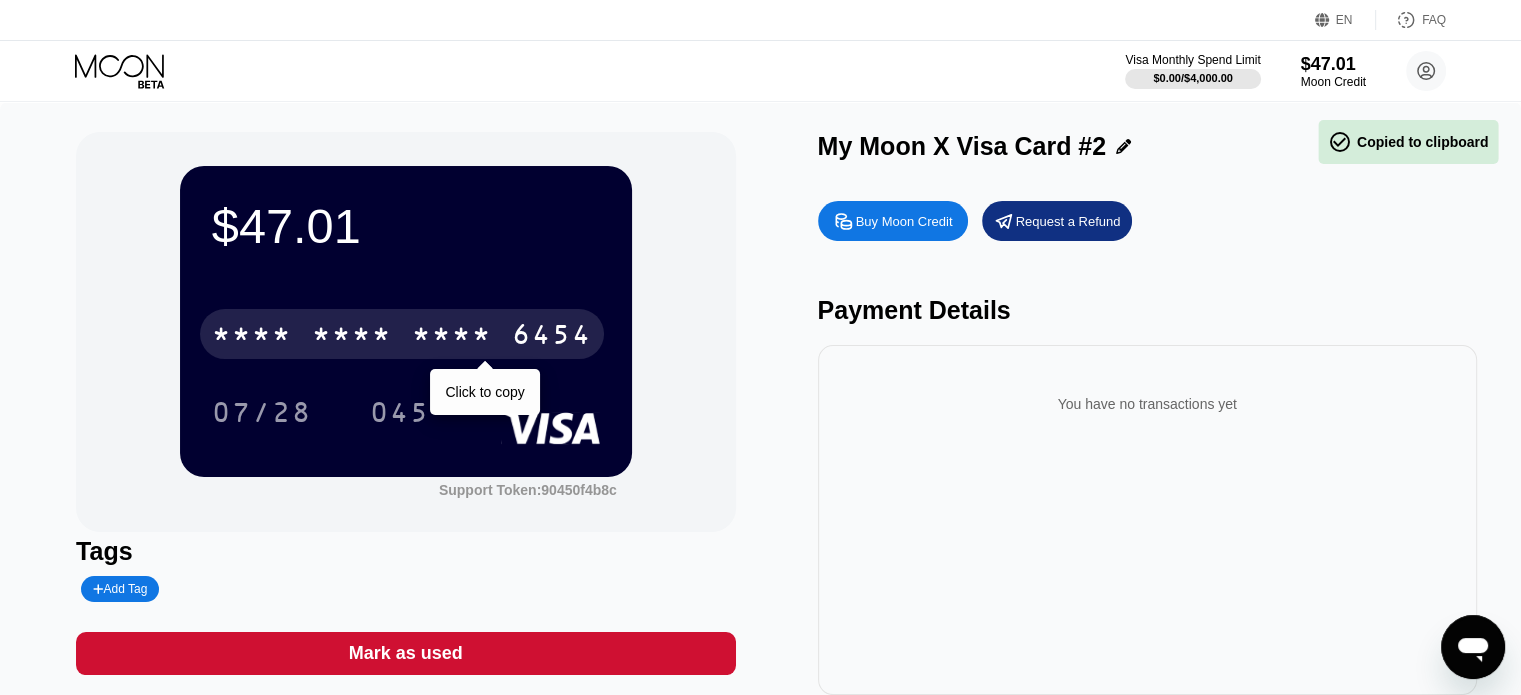 click on "* * * *" at bounding box center (352, 337) 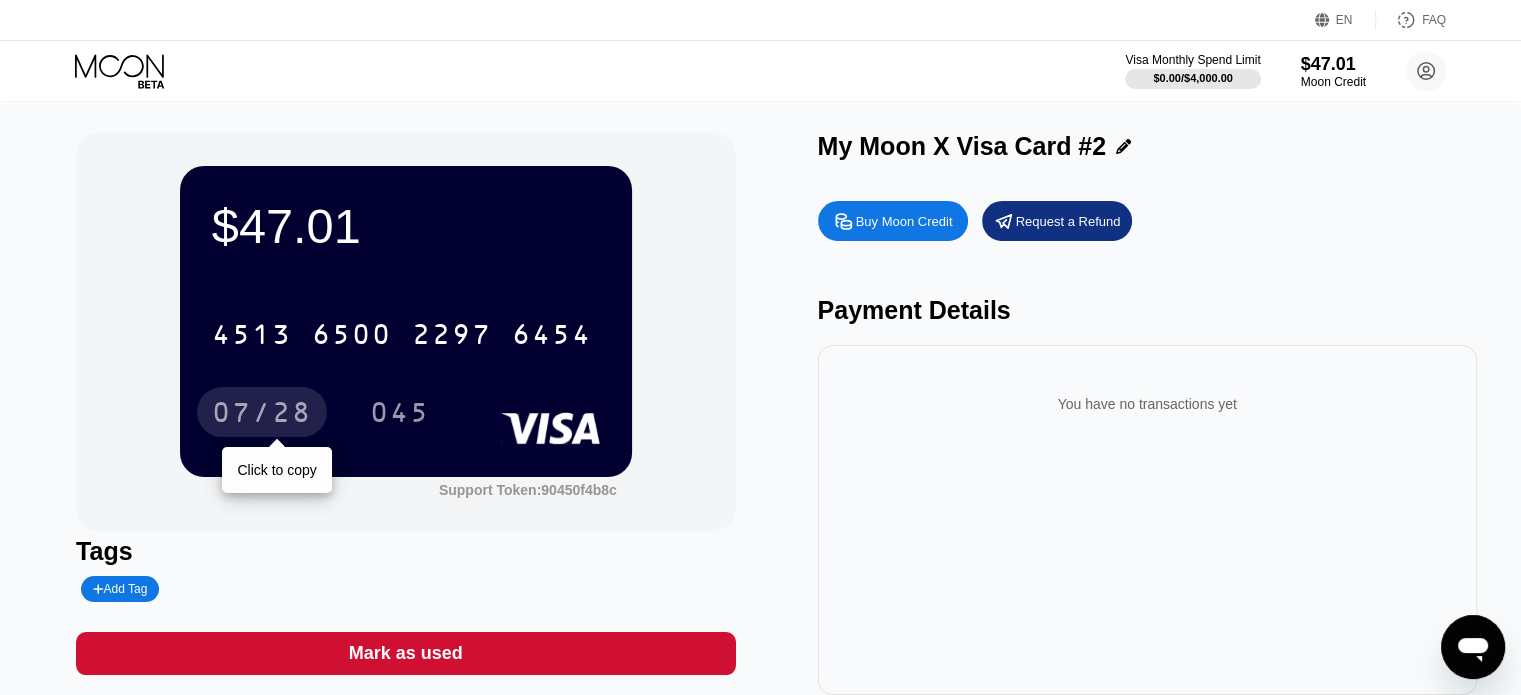 click on "07/28" at bounding box center (262, 415) 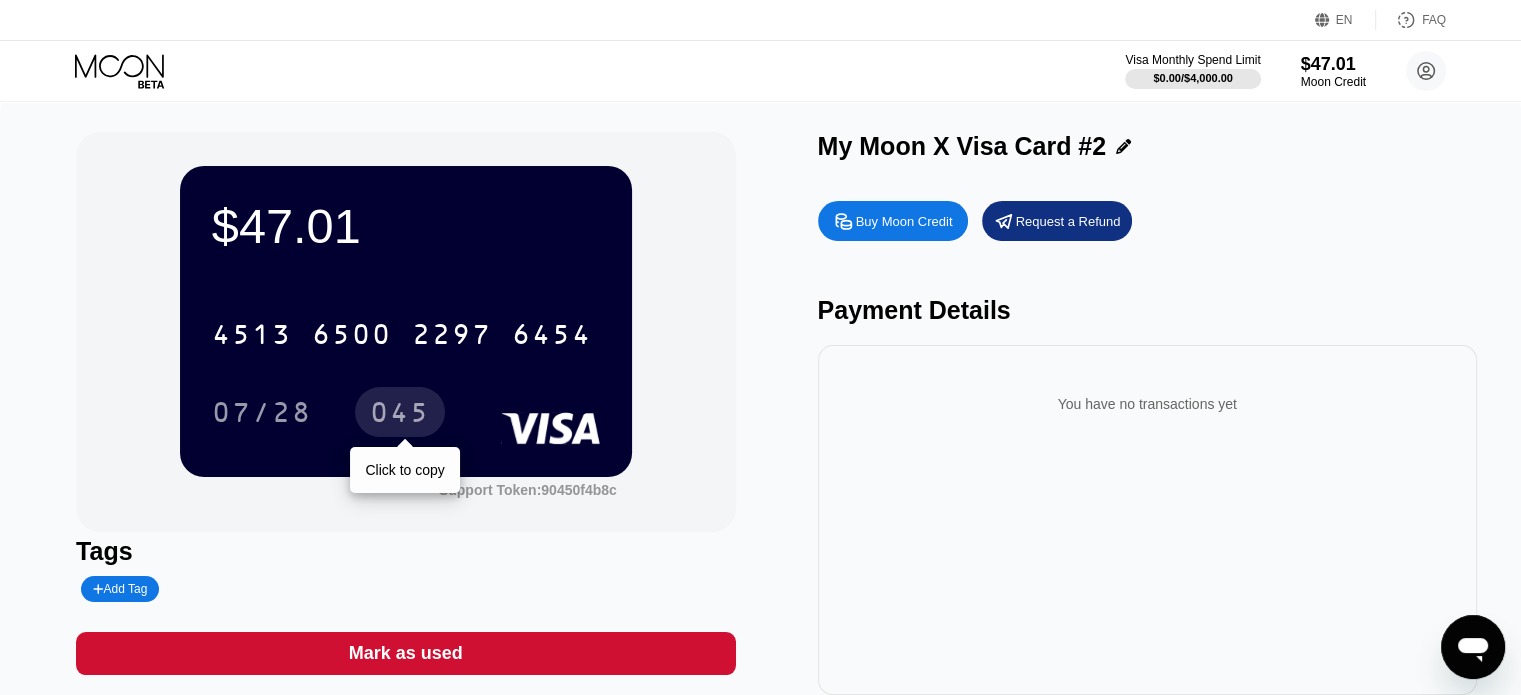 click on "045" at bounding box center (400, 415) 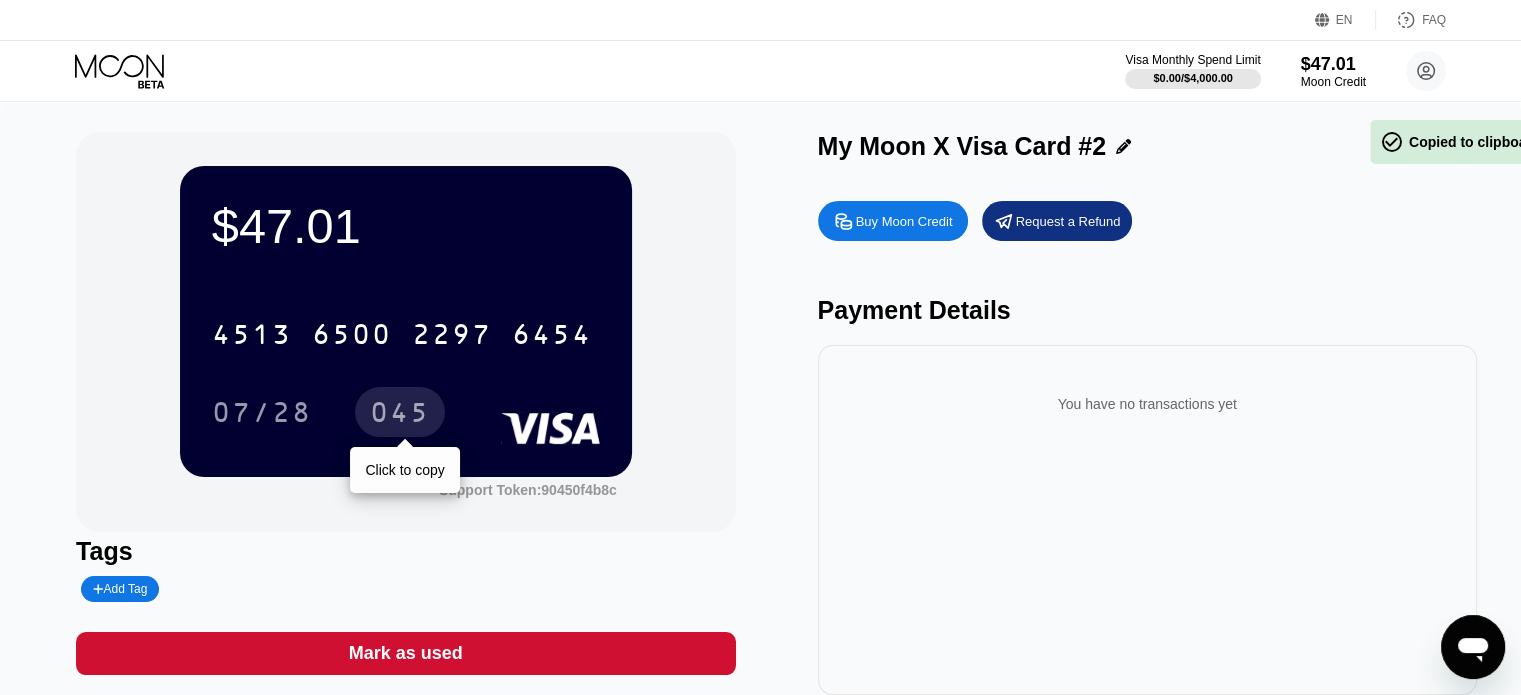 click on "045" at bounding box center (400, 415) 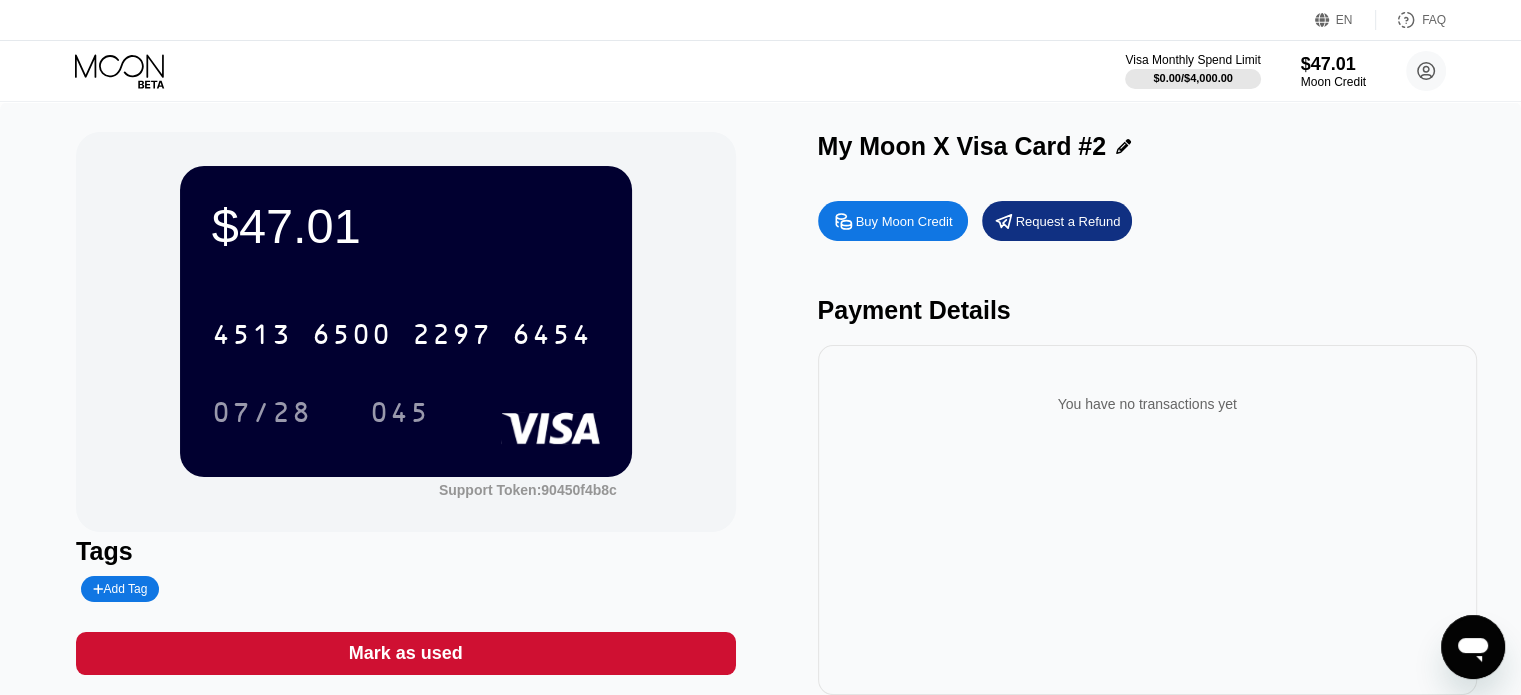 click 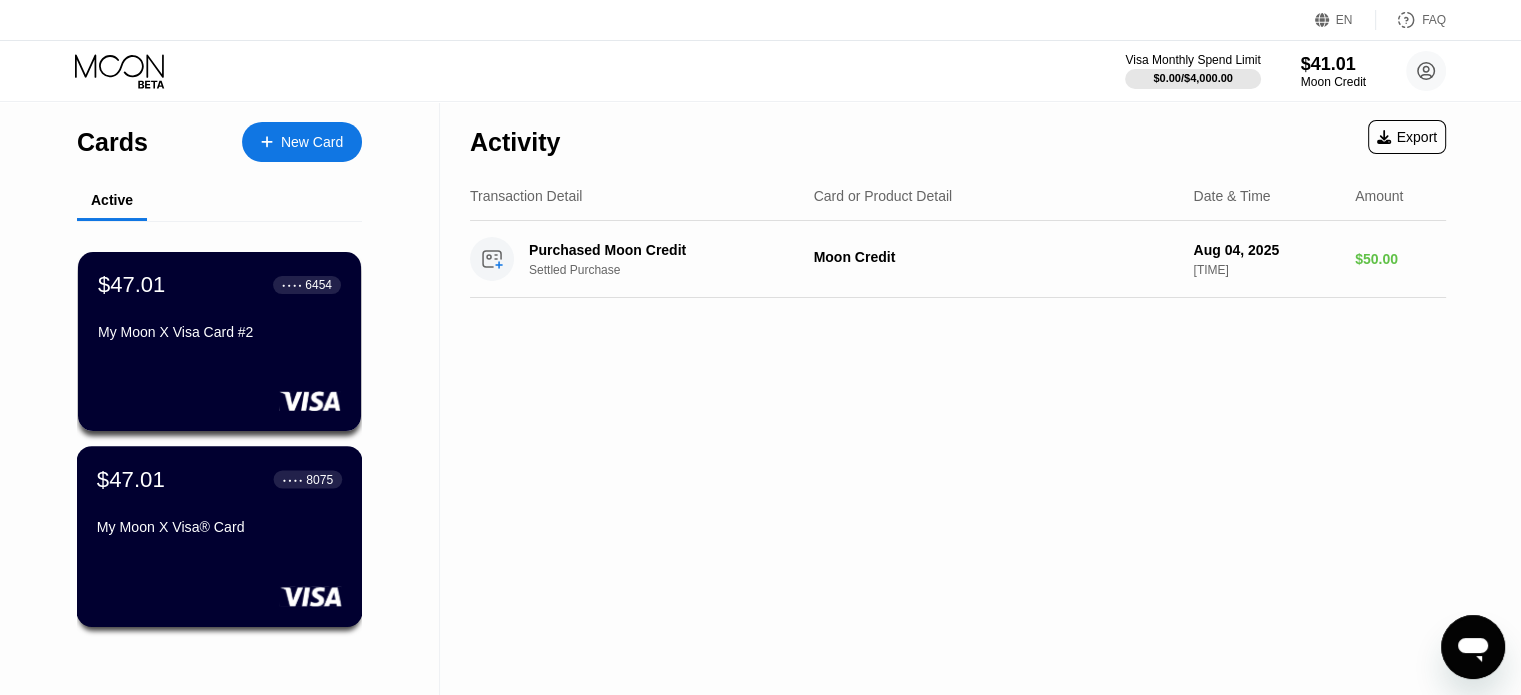 click on "My Moon X Visa® Card" at bounding box center (219, 527) 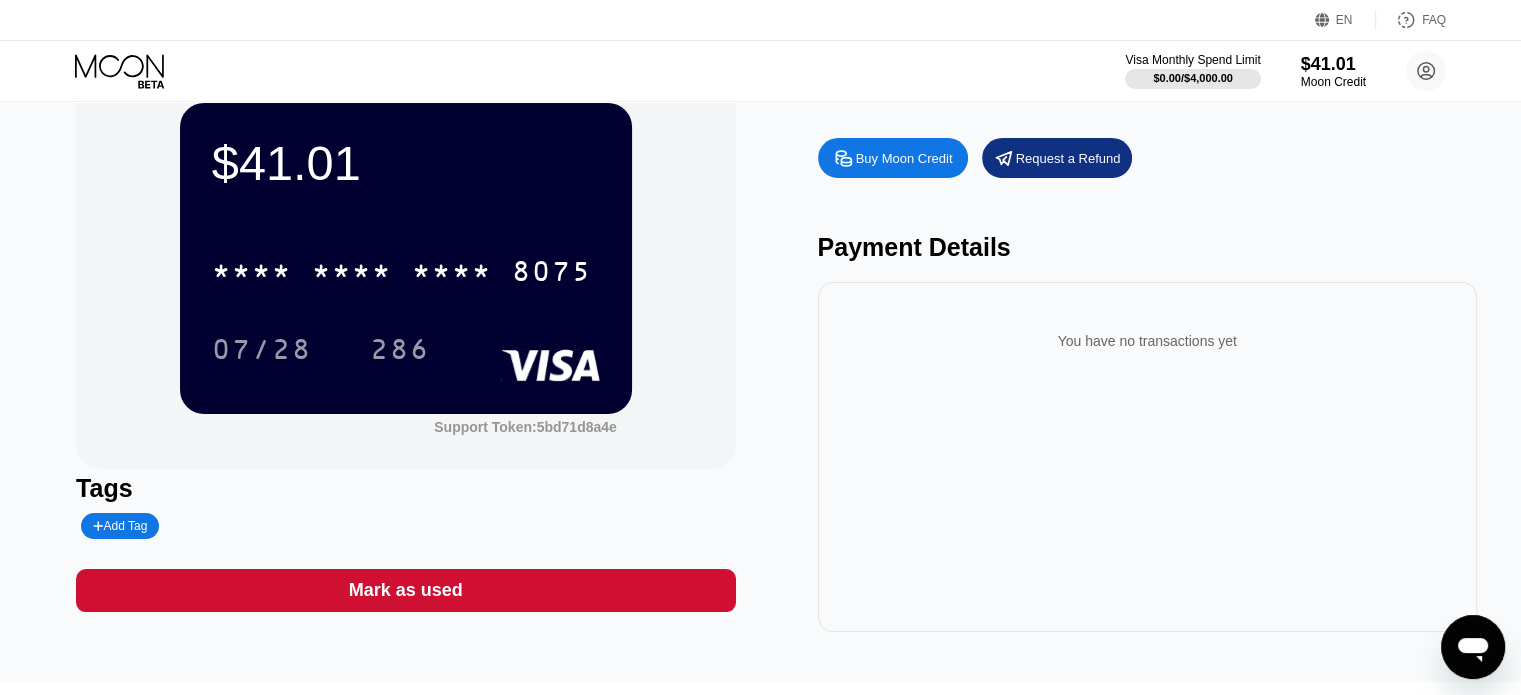scroll, scrollTop: 0, scrollLeft: 0, axis: both 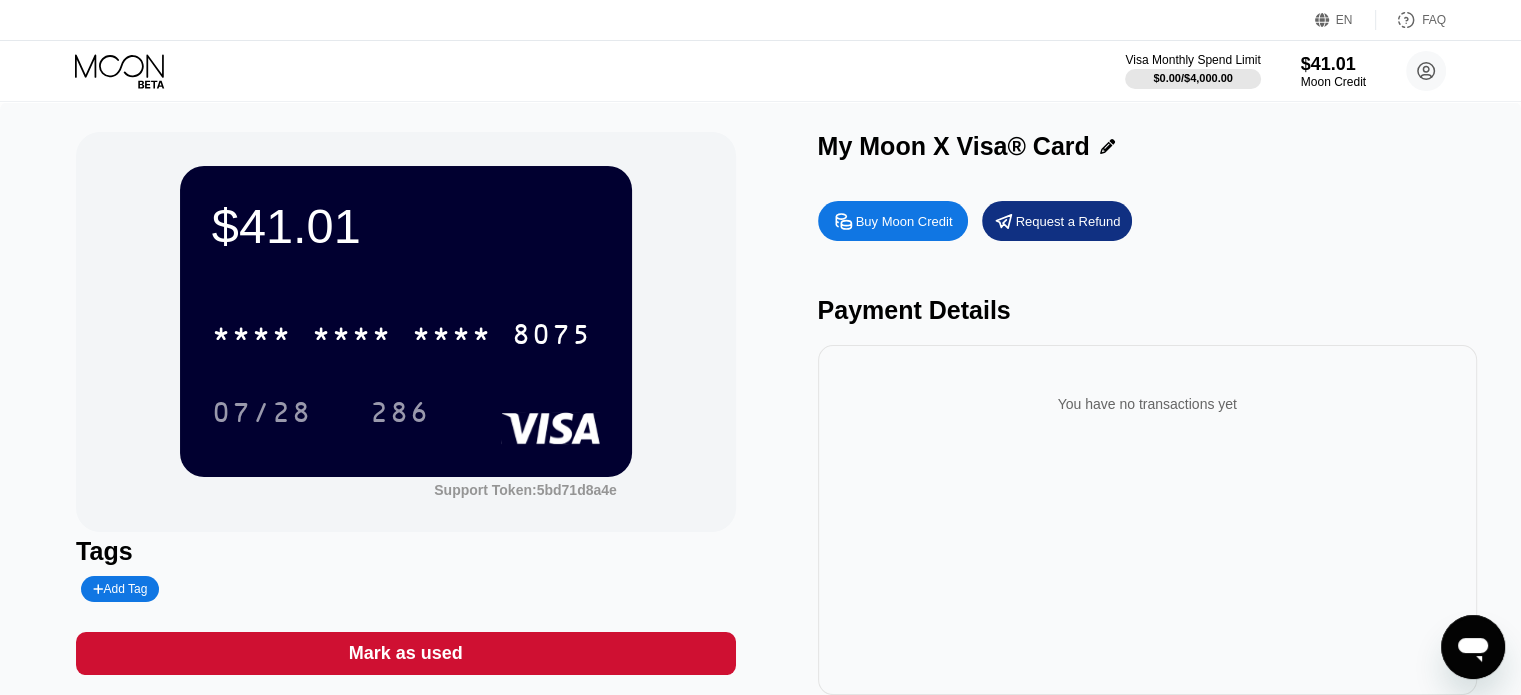 click on "Buy Moon Credit" at bounding box center [904, 221] 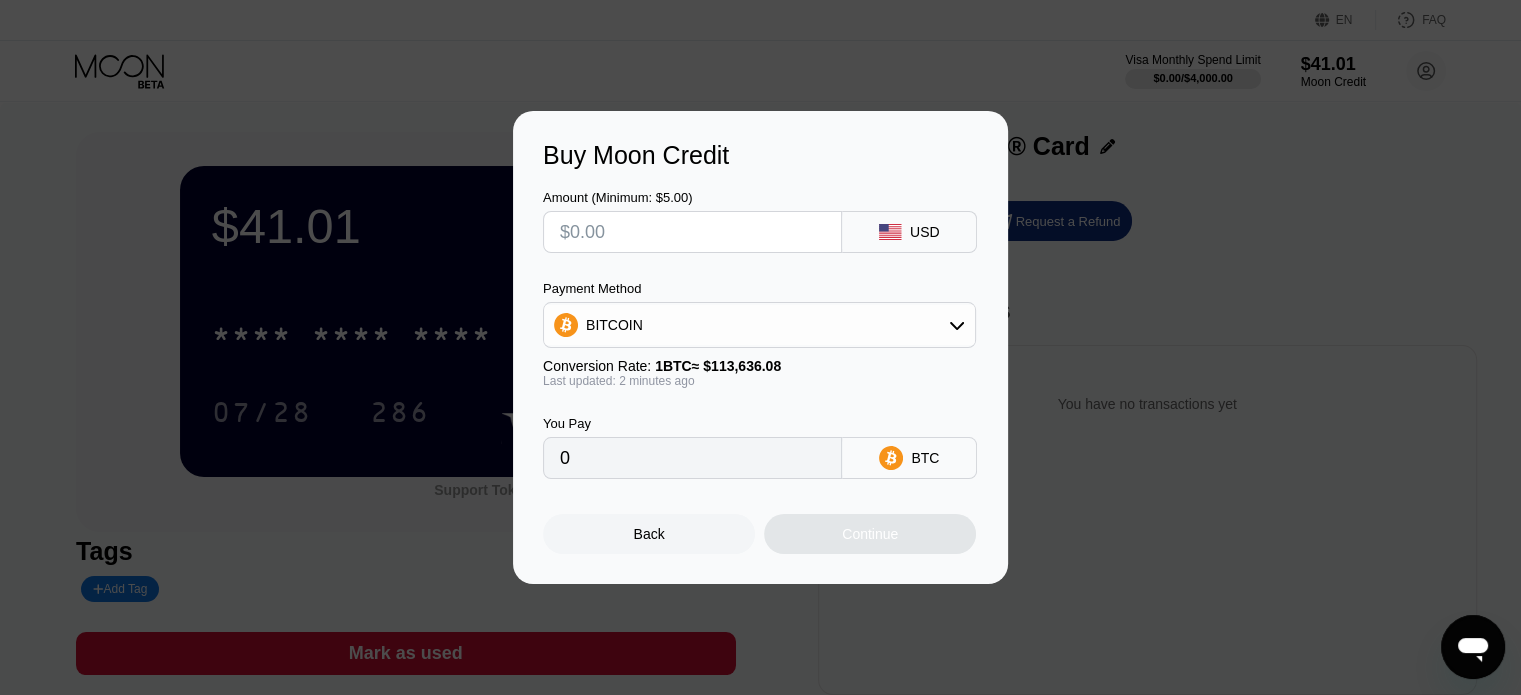 click on "USD" at bounding box center (909, 232) 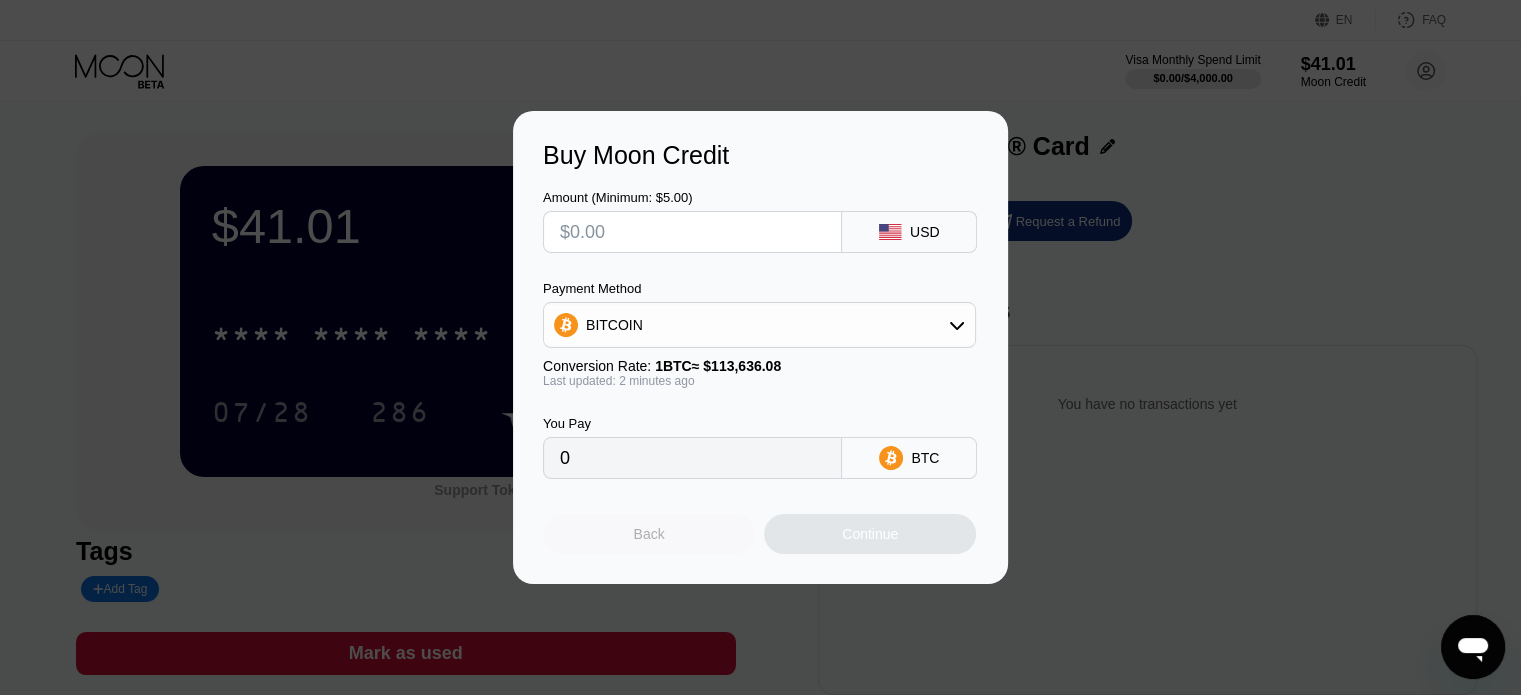 click on "Back" at bounding box center [649, 534] 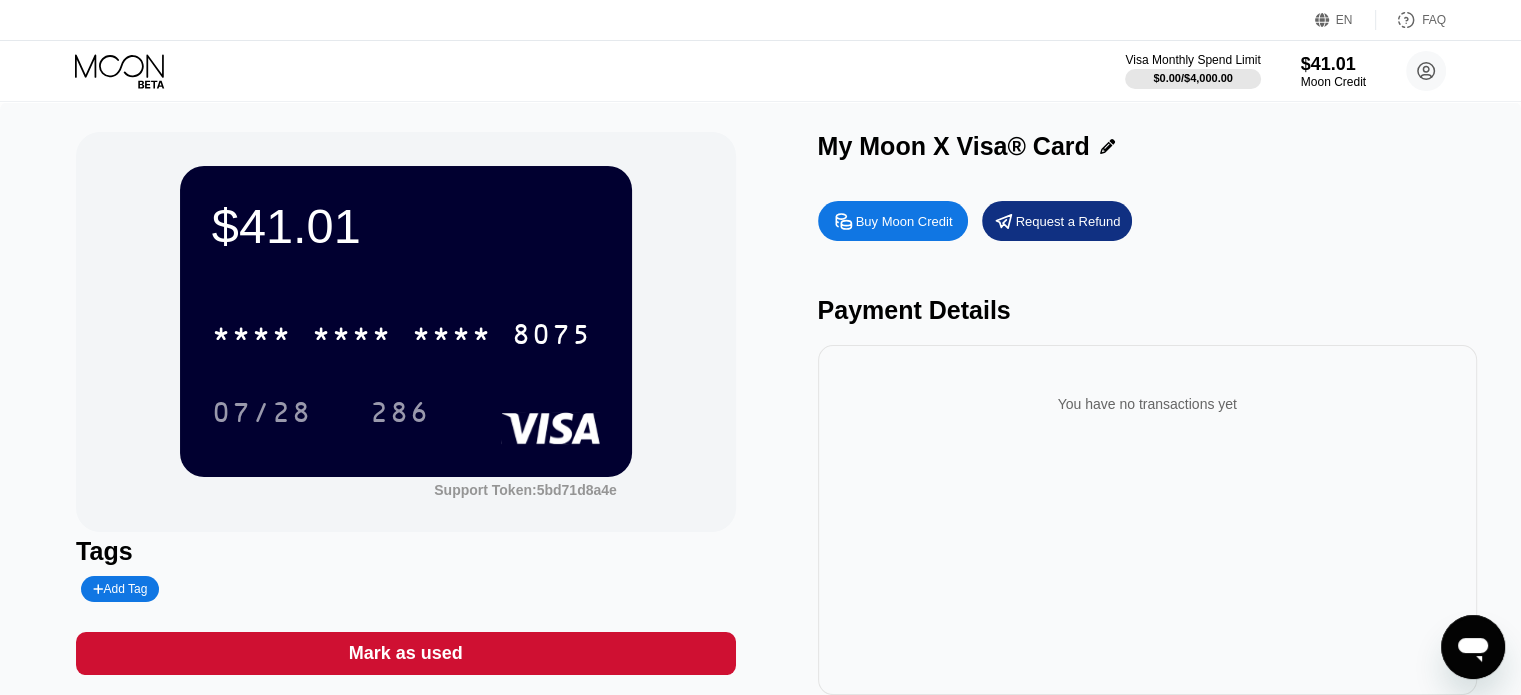 click 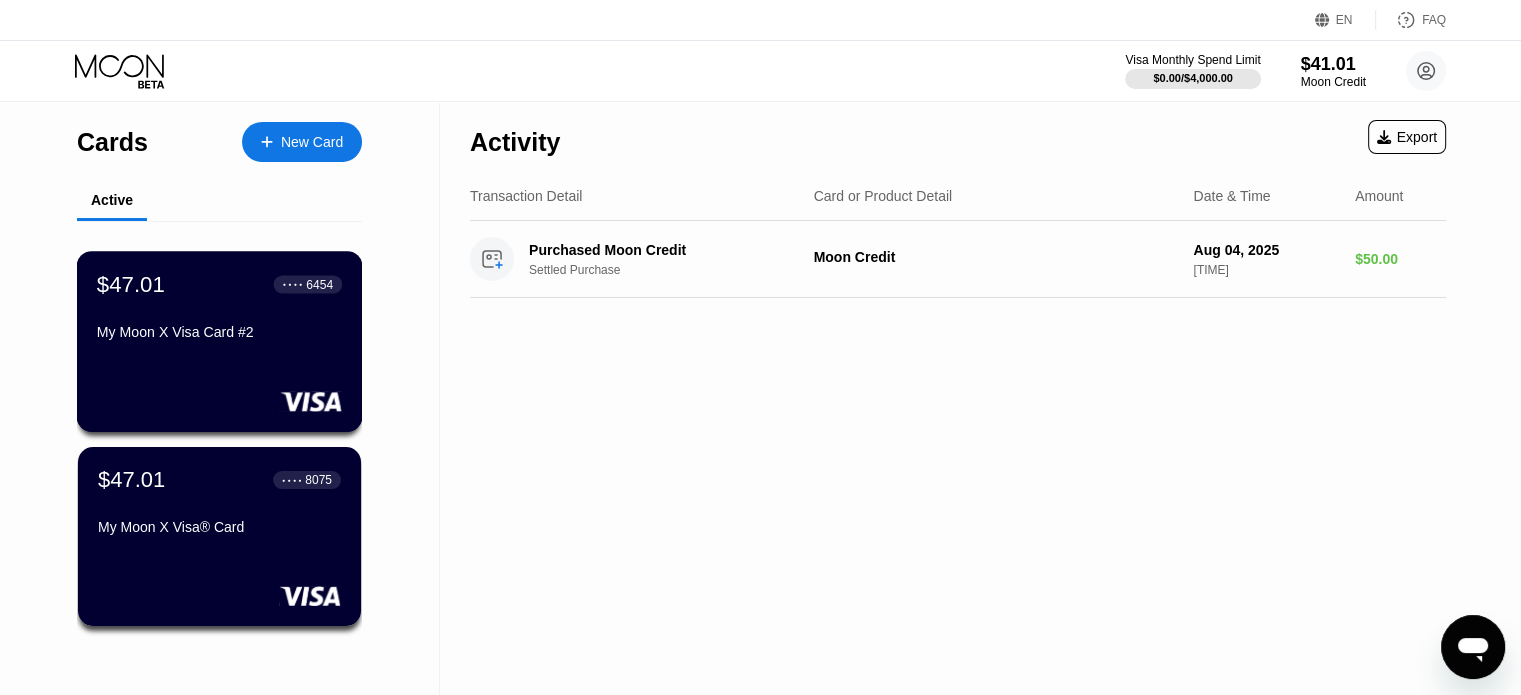 click on "My Moon X Visa Card #2" at bounding box center [219, 332] 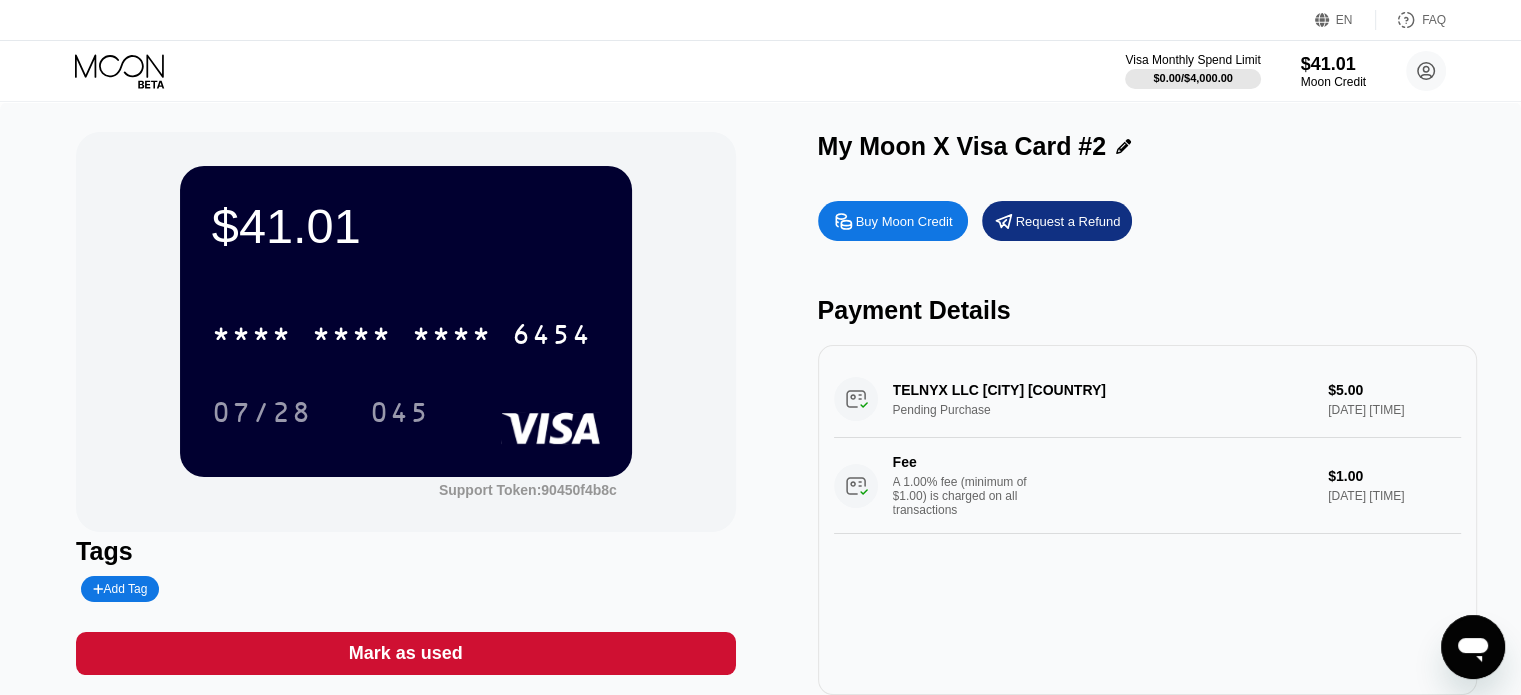 click on "Visa Monthly Spend Limit $0.00 / $4,000.00 $41.01 Moon Credit willyoro21@gmail.com  Home Settings Support Careers About Us Log out Privacy policy Terms" at bounding box center [760, 71] 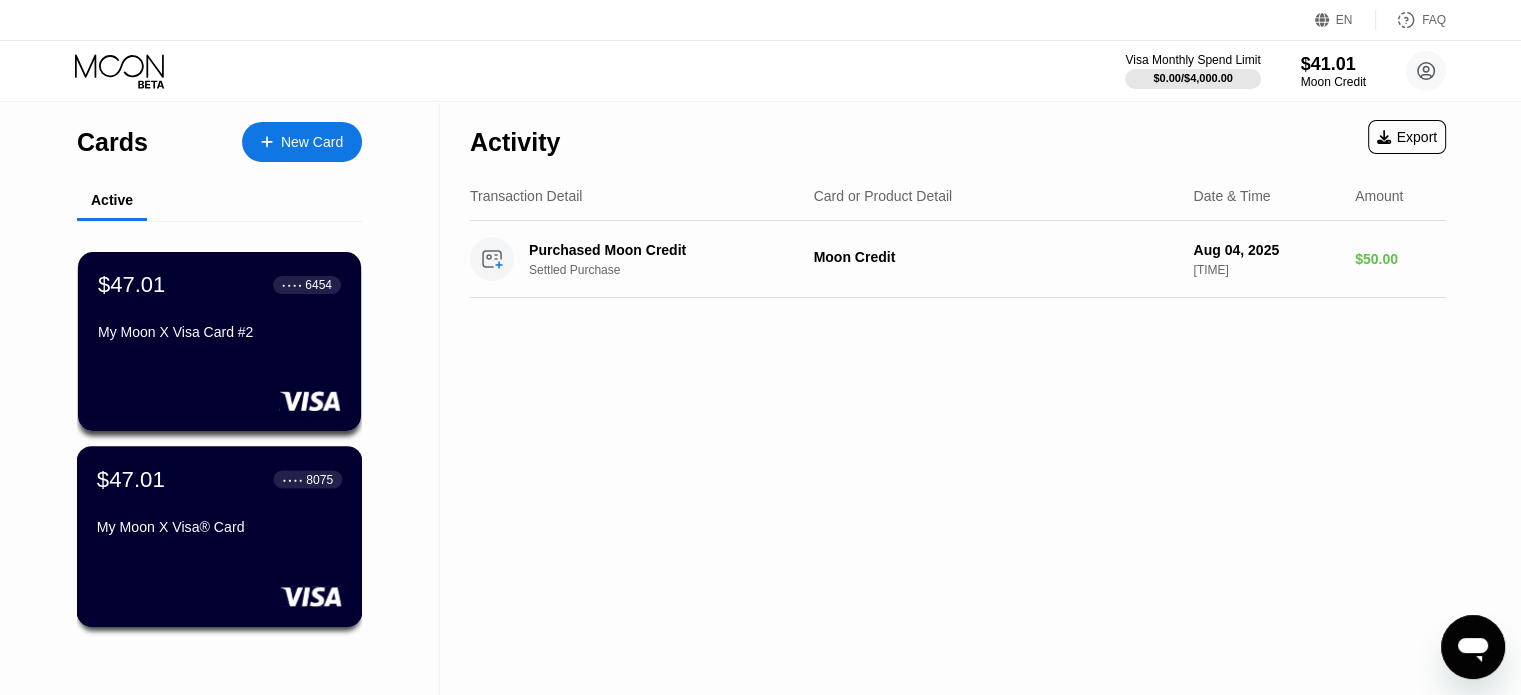 click on "$47.01 ● ● ● ● 8075 My Moon X Visa® Card" at bounding box center (219, 504) 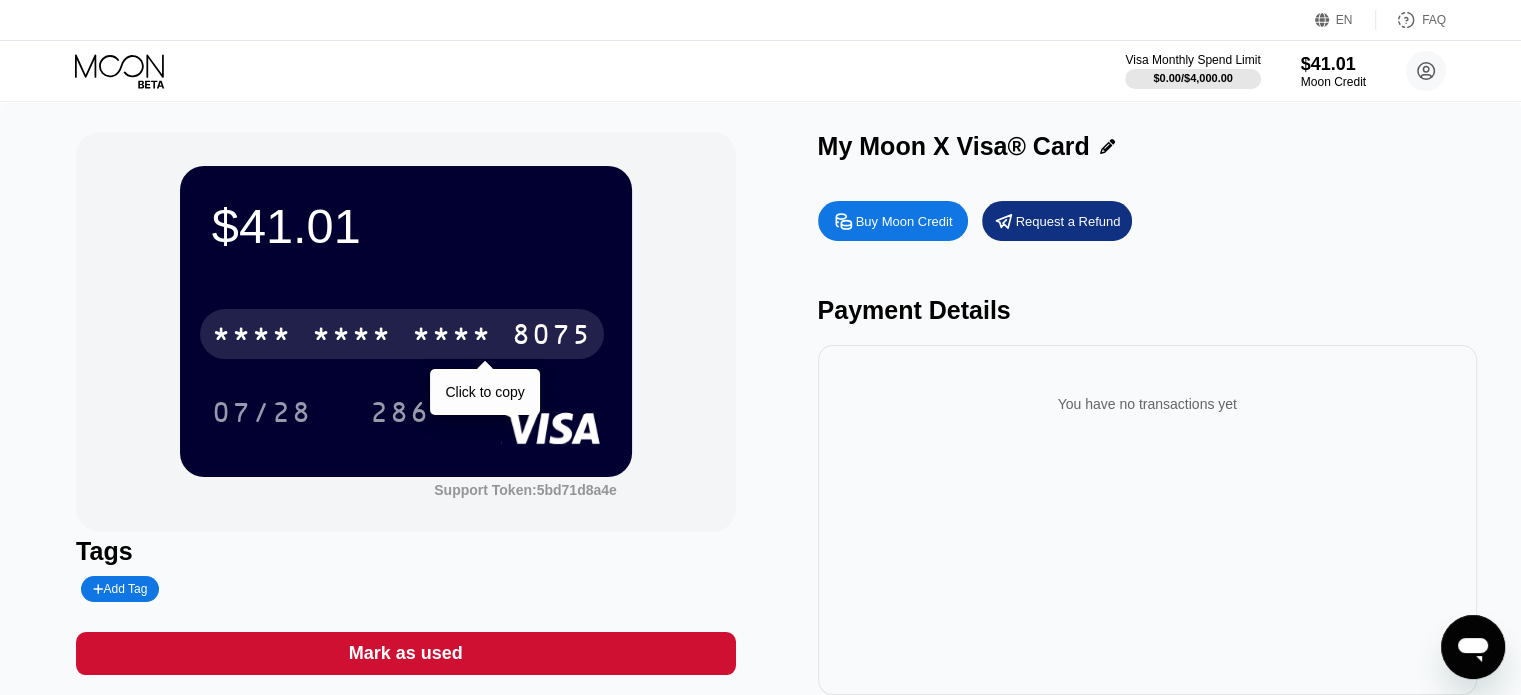 click on "8075" at bounding box center [552, 337] 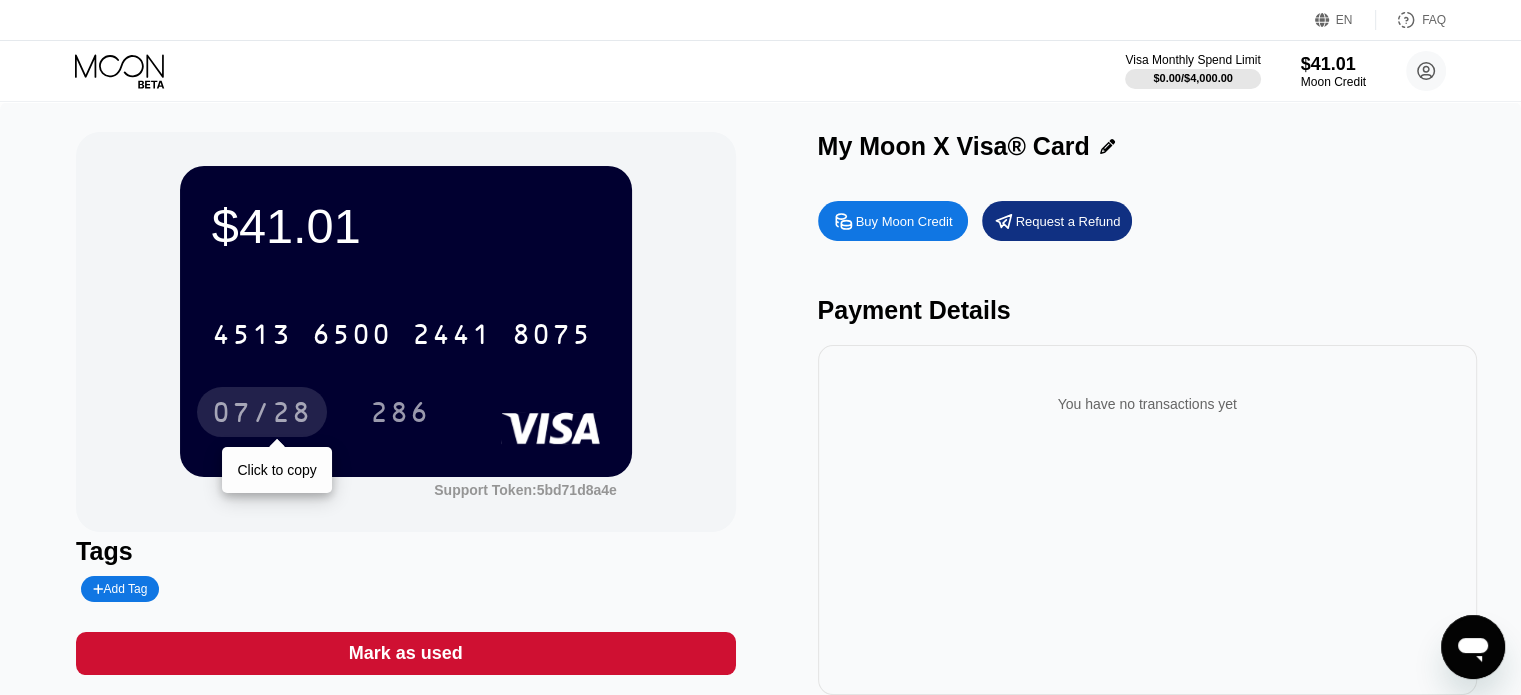click on "07/28" at bounding box center [262, 415] 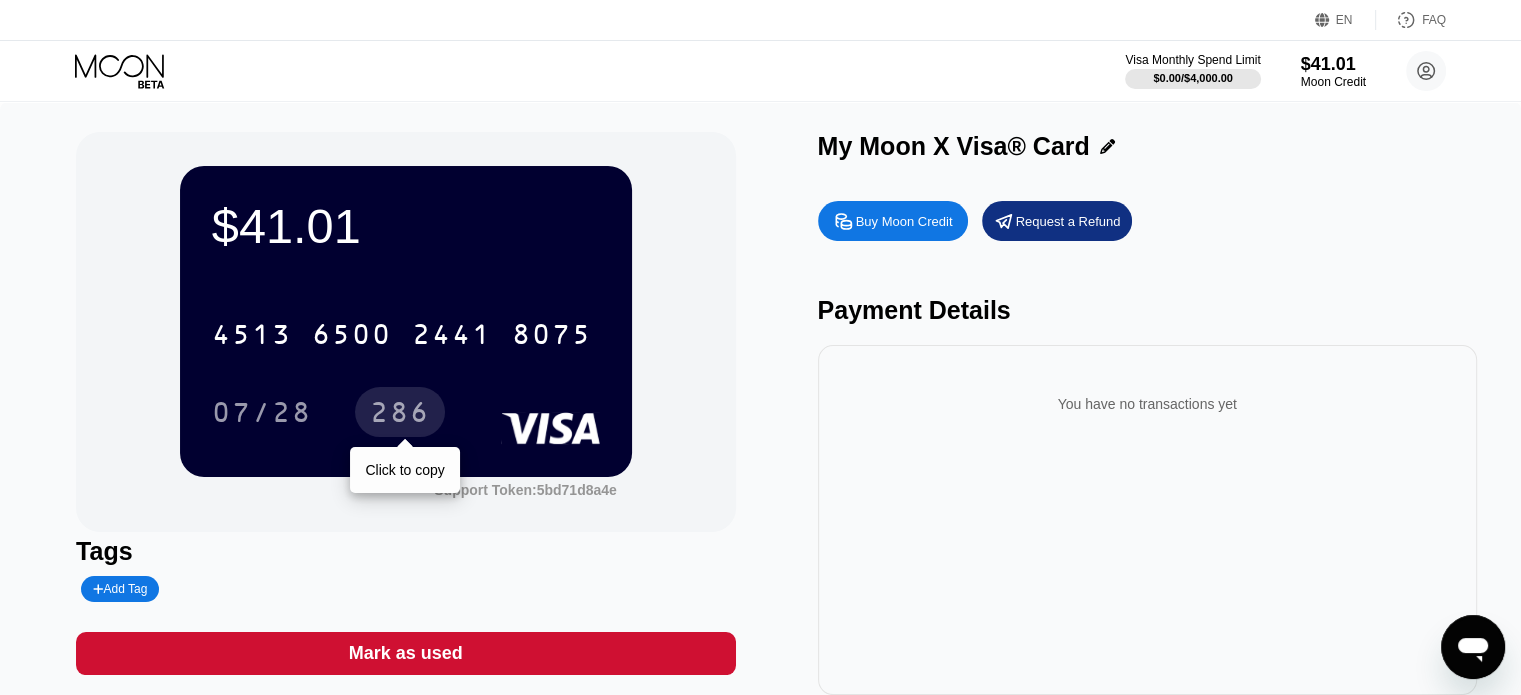 click on "286" at bounding box center (400, 415) 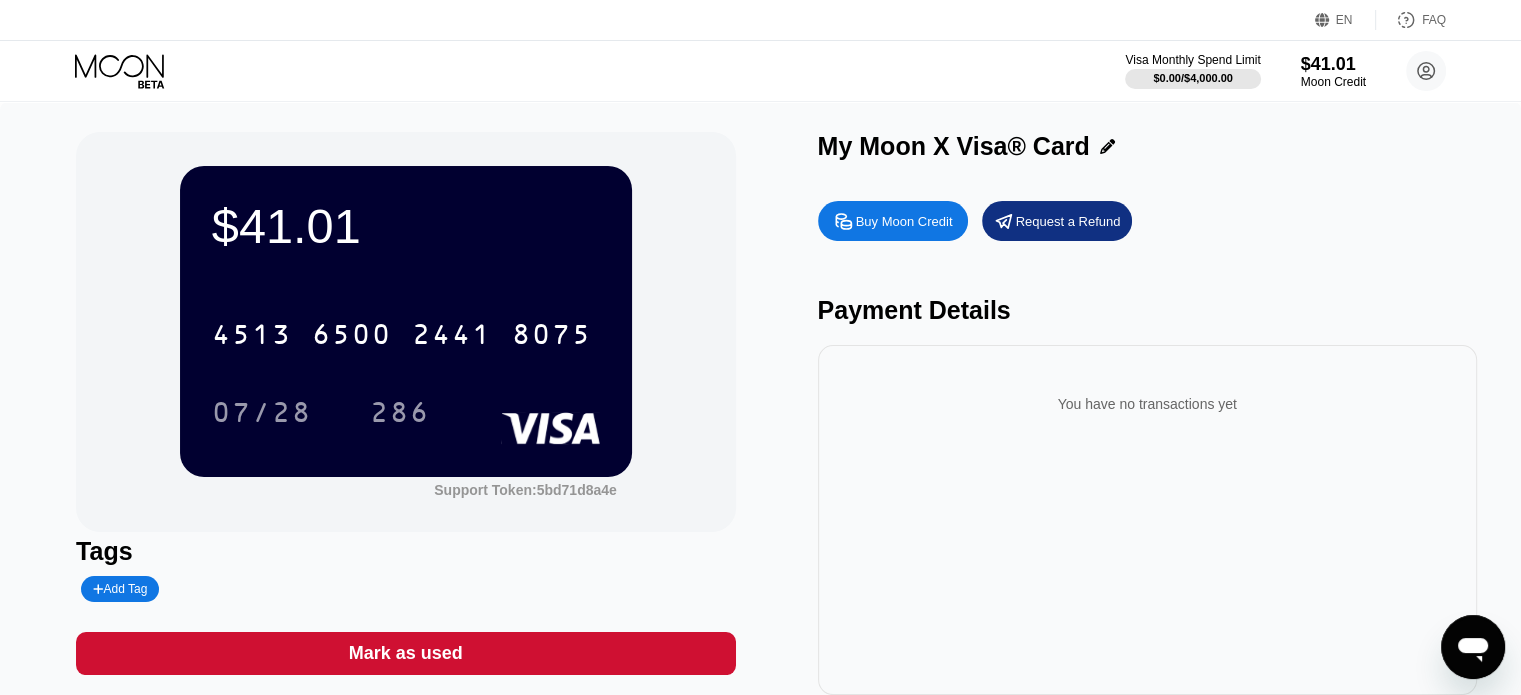 click 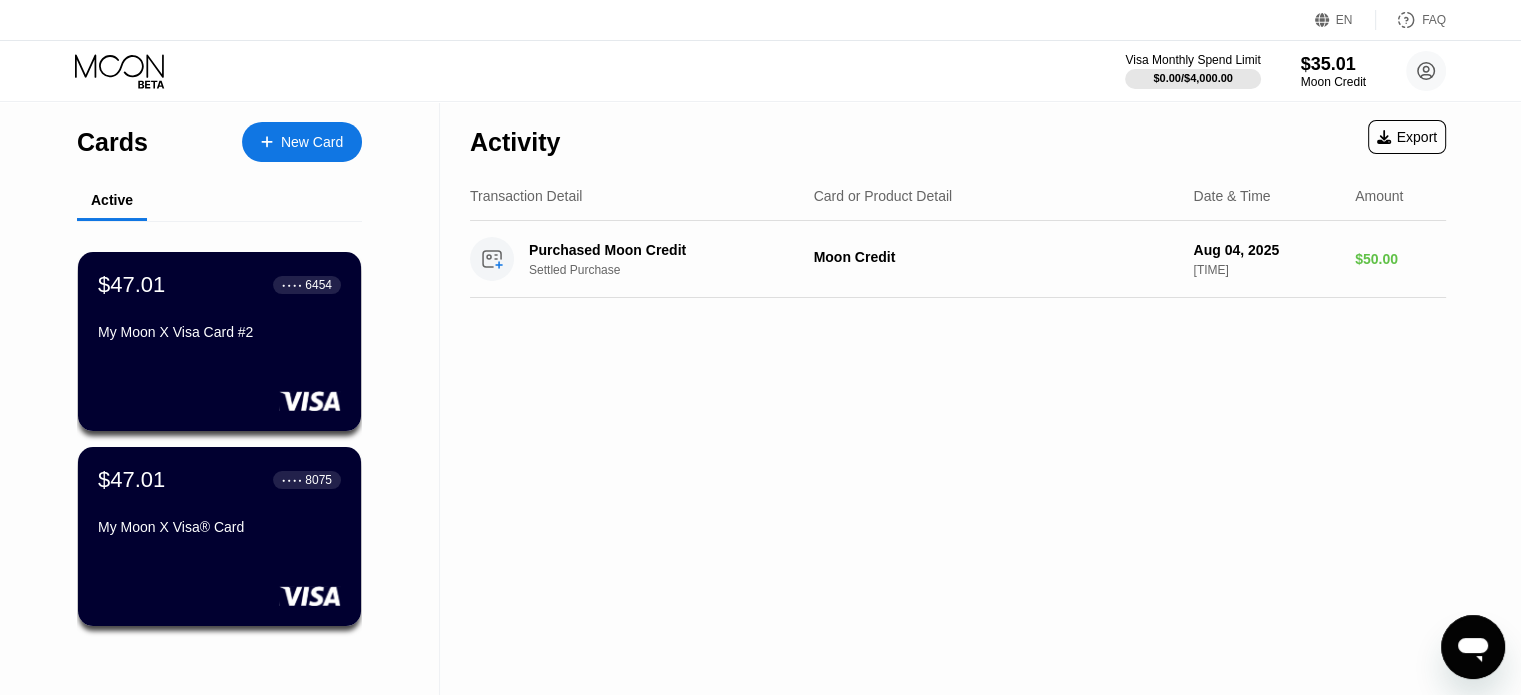 click on "New Card" at bounding box center (312, 142) 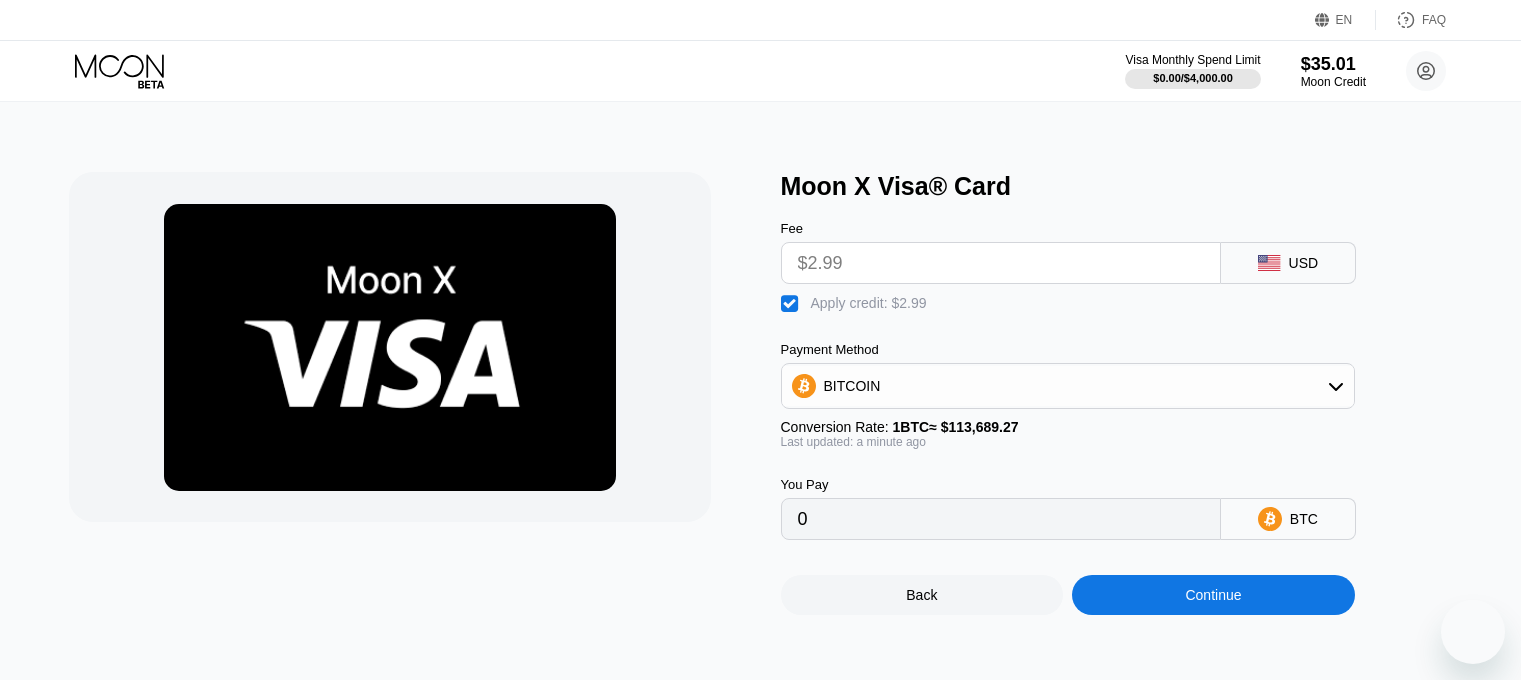 scroll, scrollTop: 0, scrollLeft: 0, axis: both 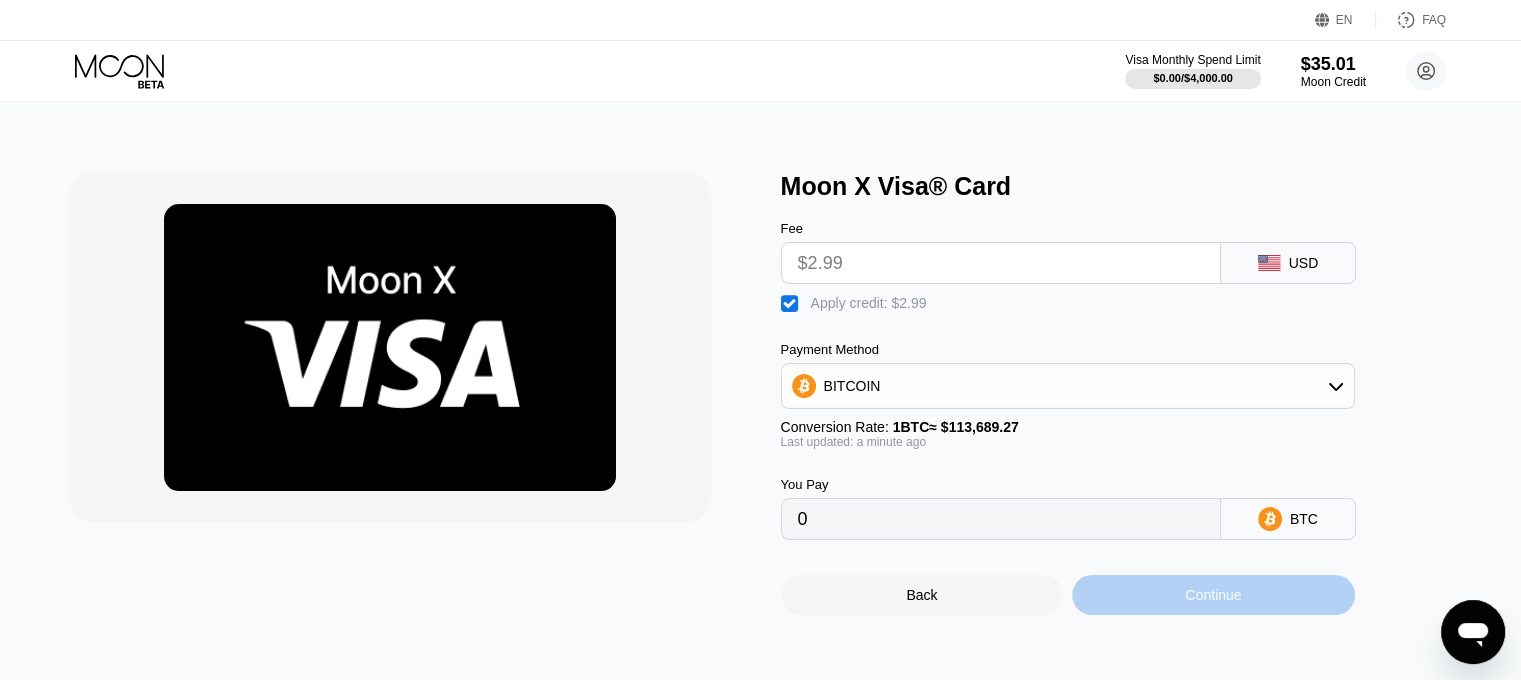 click on "Continue" at bounding box center [1213, 595] 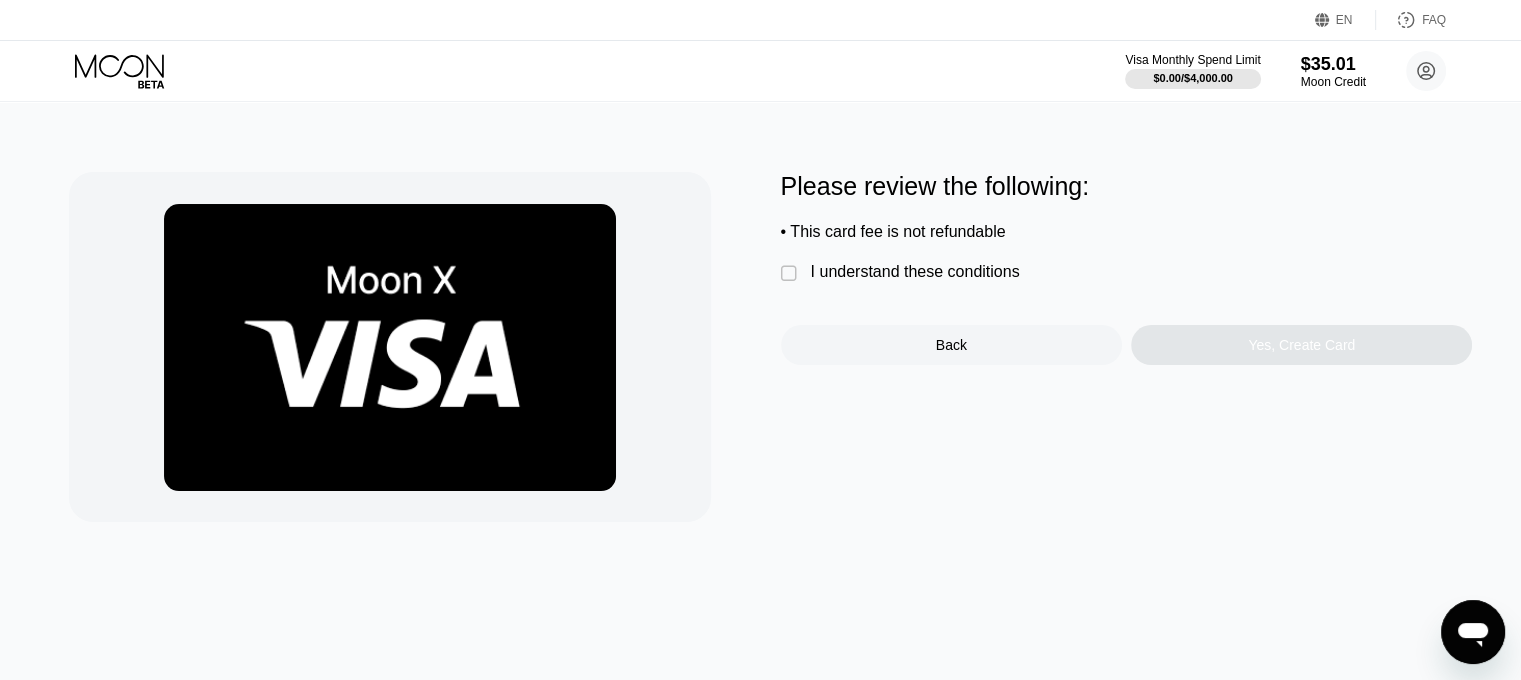 click on " I understand these conditions" at bounding box center [905, 273] 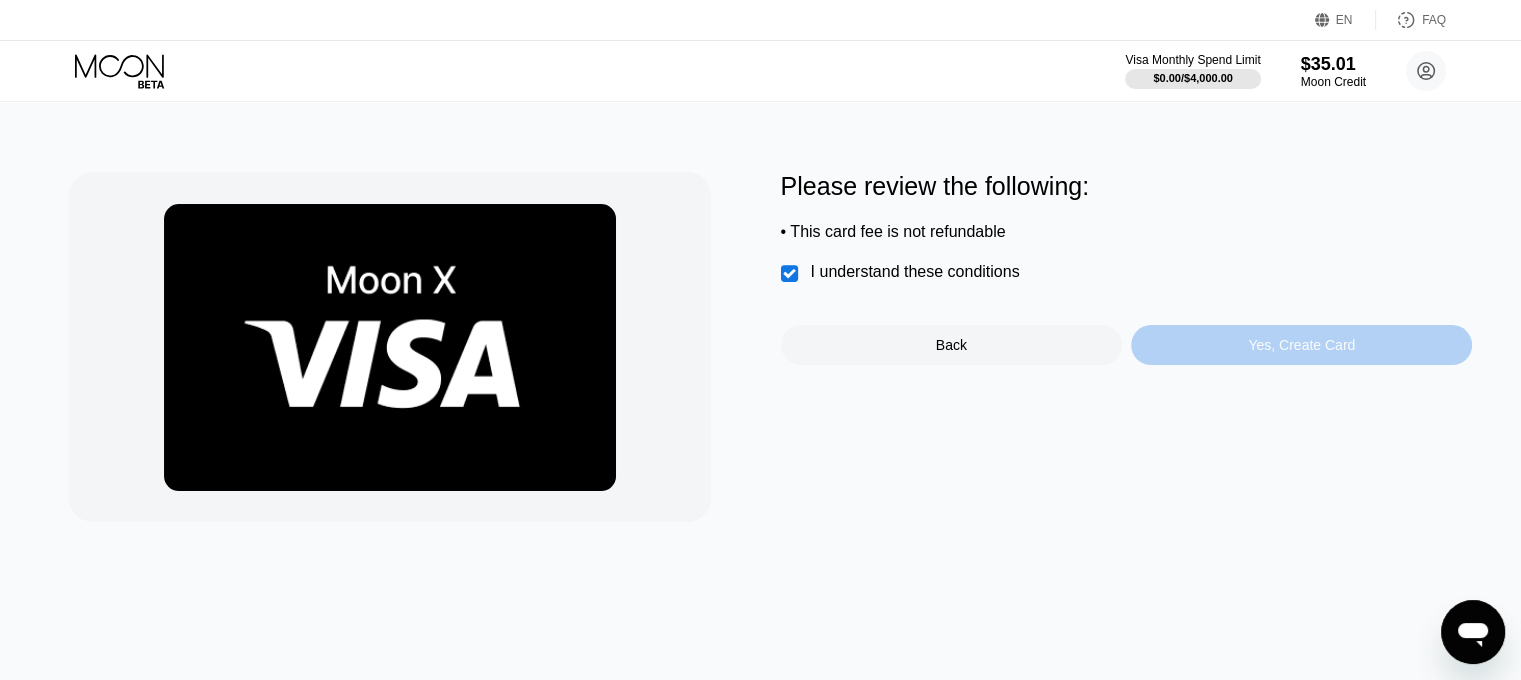 click on "Yes, Create Card" at bounding box center (1301, 345) 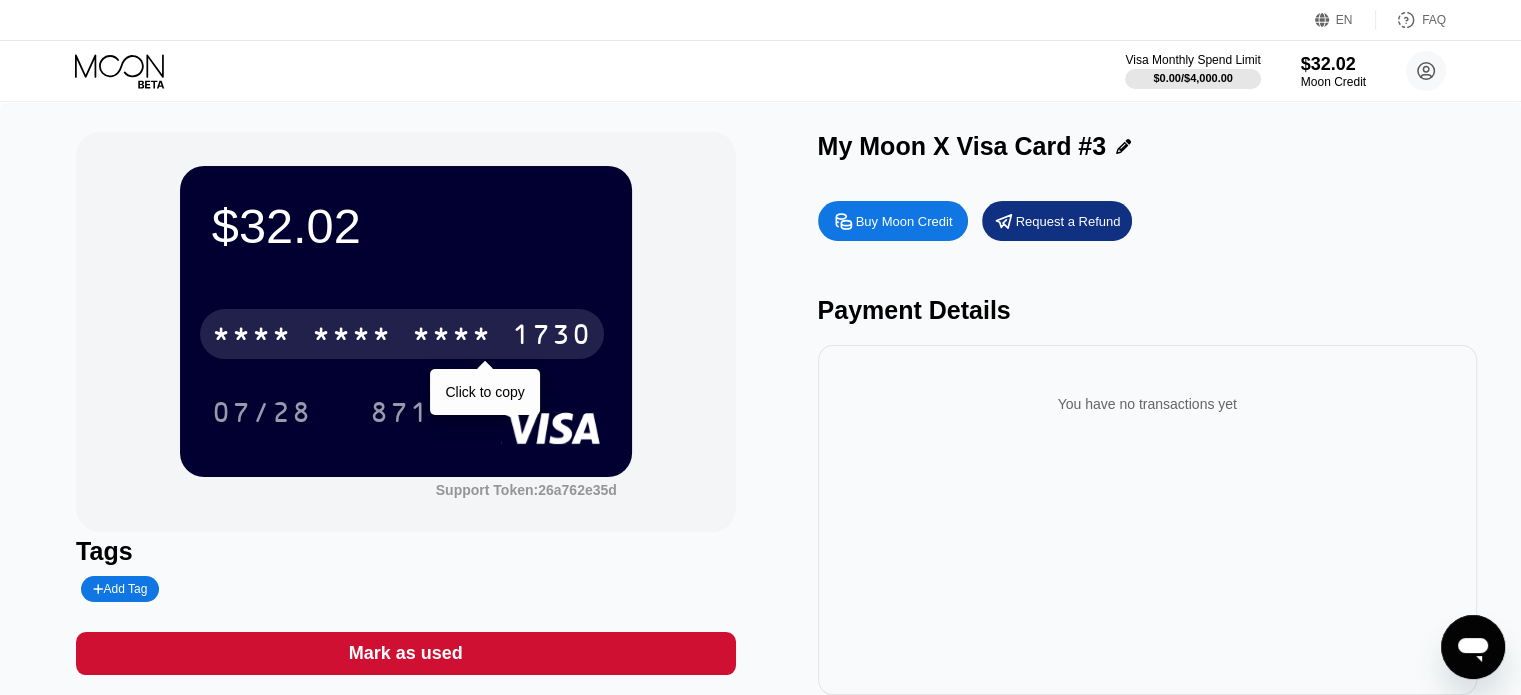 click on "* * * *" at bounding box center (452, 337) 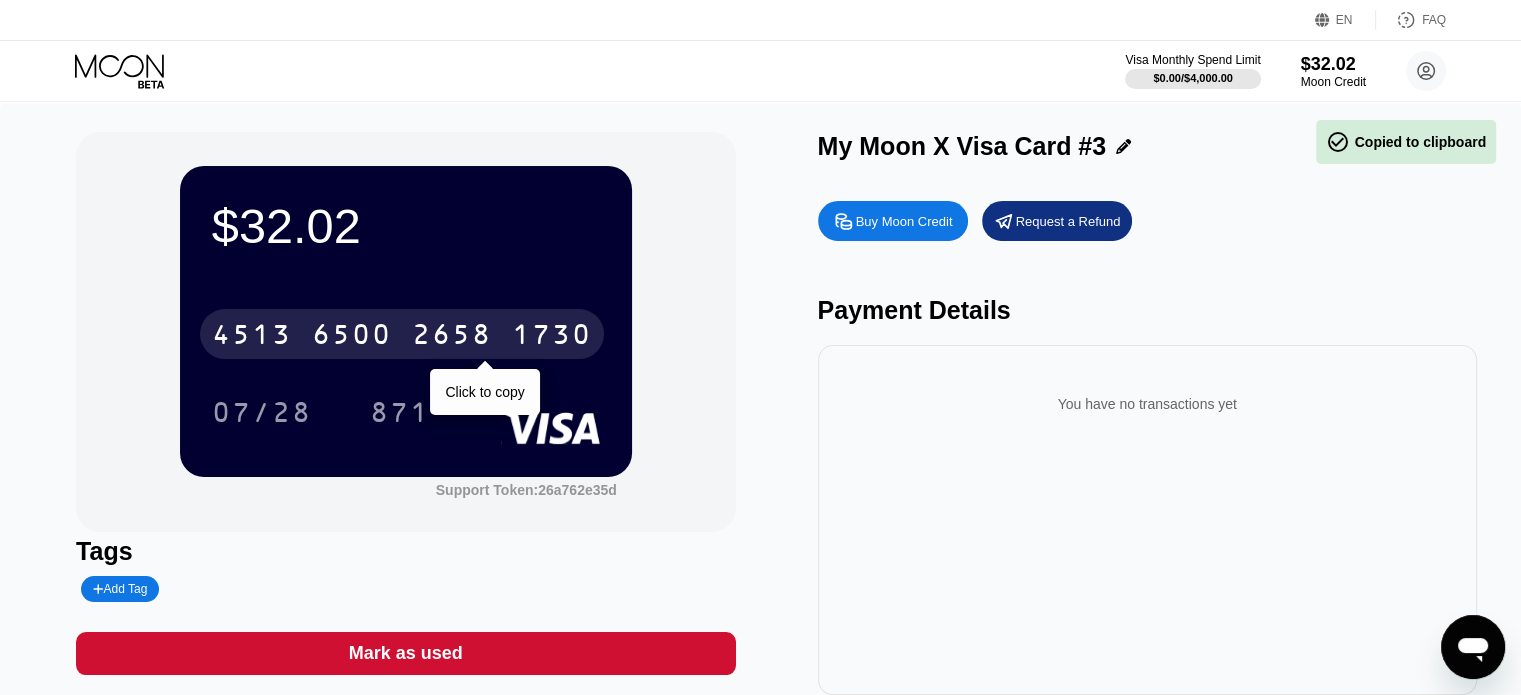 click on "2658" at bounding box center (452, 337) 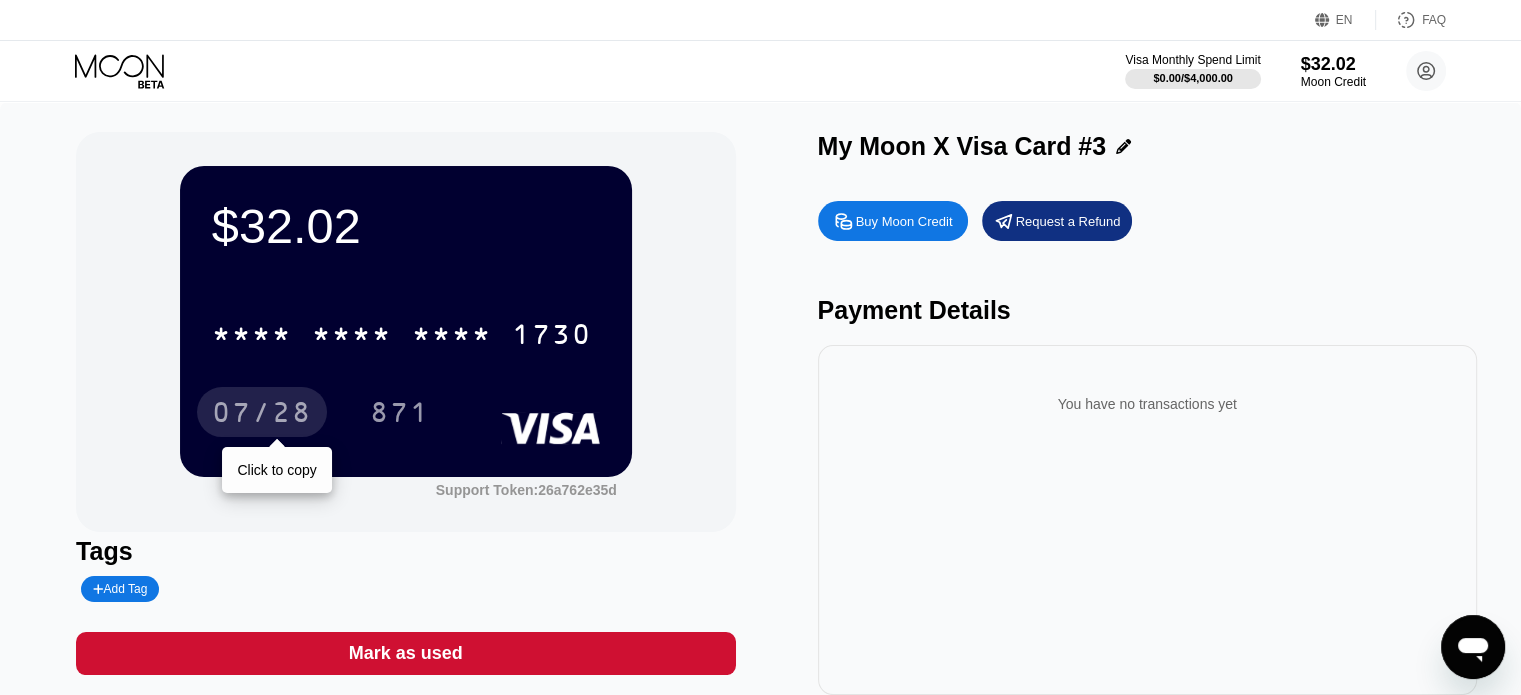 click on "07/28" at bounding box center [262, 415] 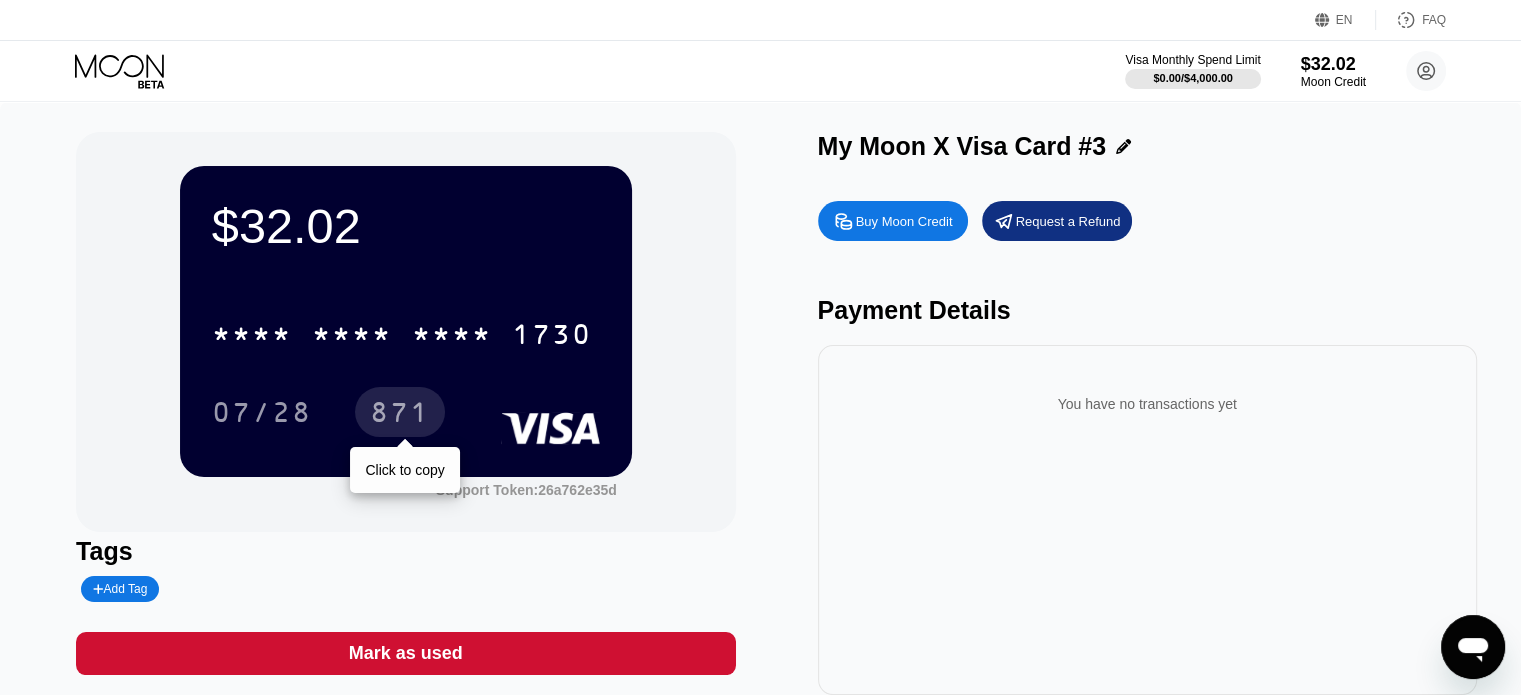 click on "871" at bounding box center (400, 415) 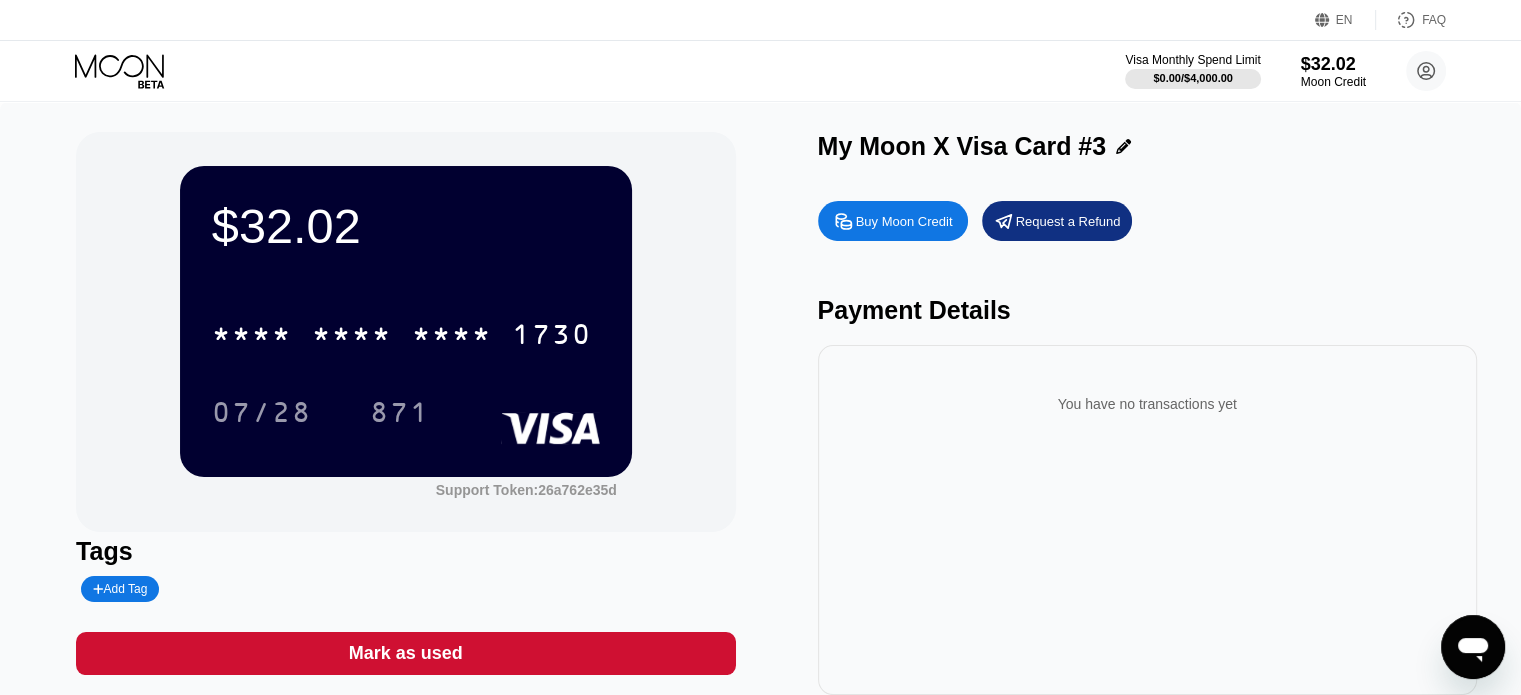 click 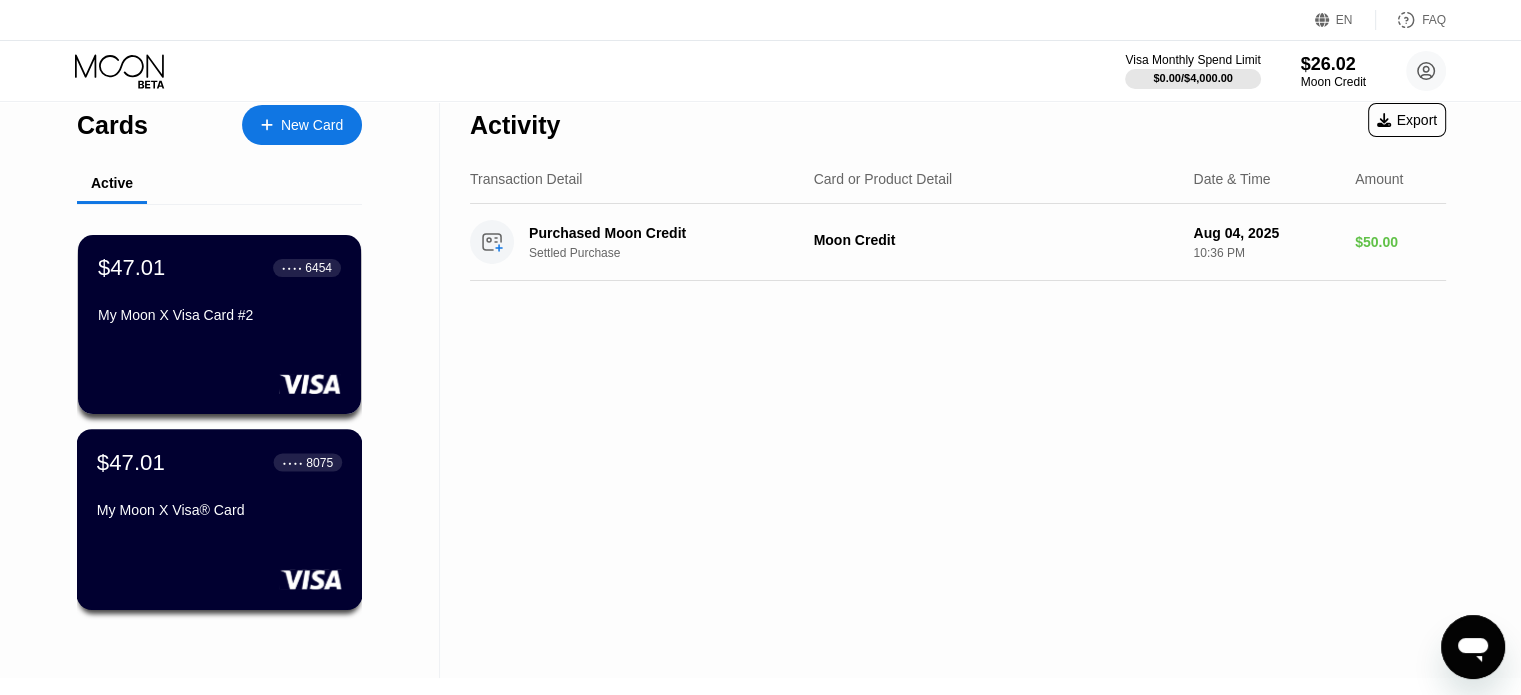 scroll, scrollTop: 0, scrollLeft: 0, axis: both 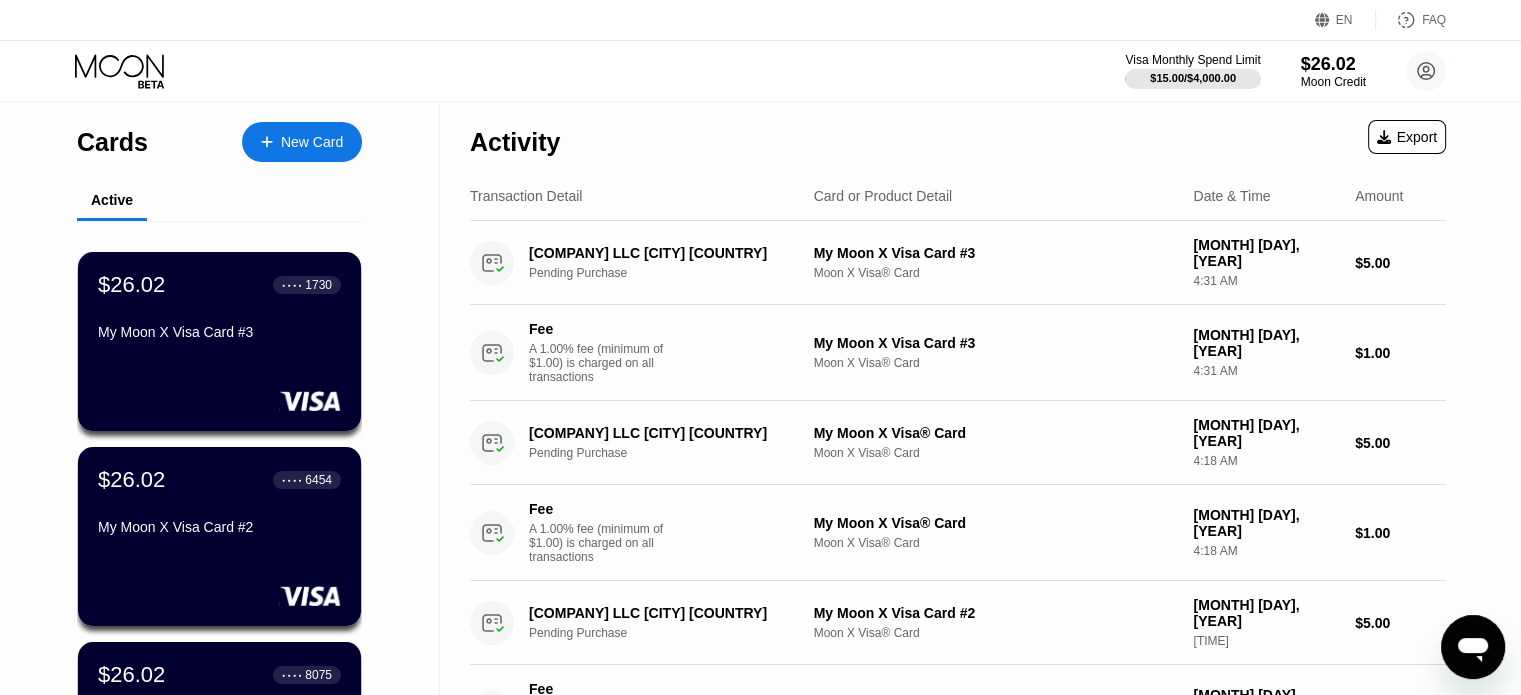 click on "New Card" at bounding box center (302, 142) 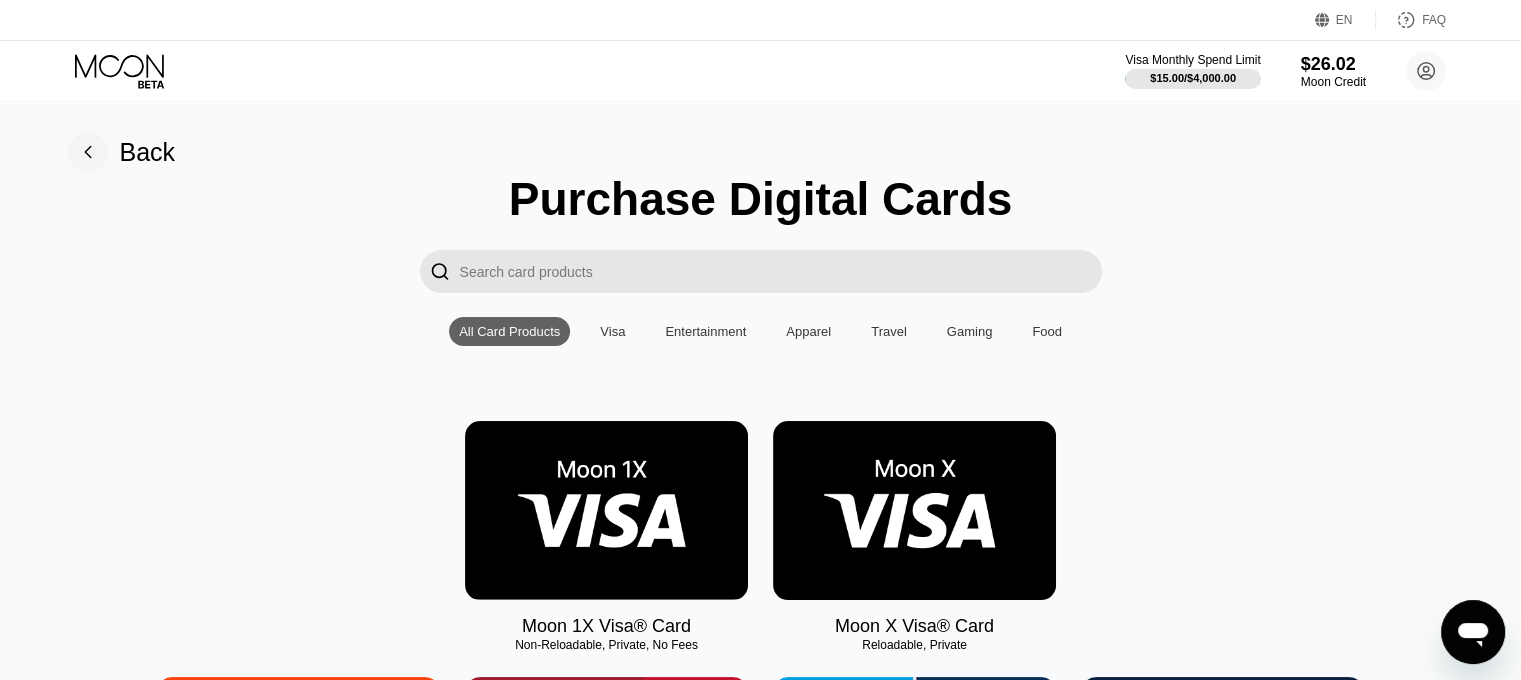 click at bounding box center [914, 510] 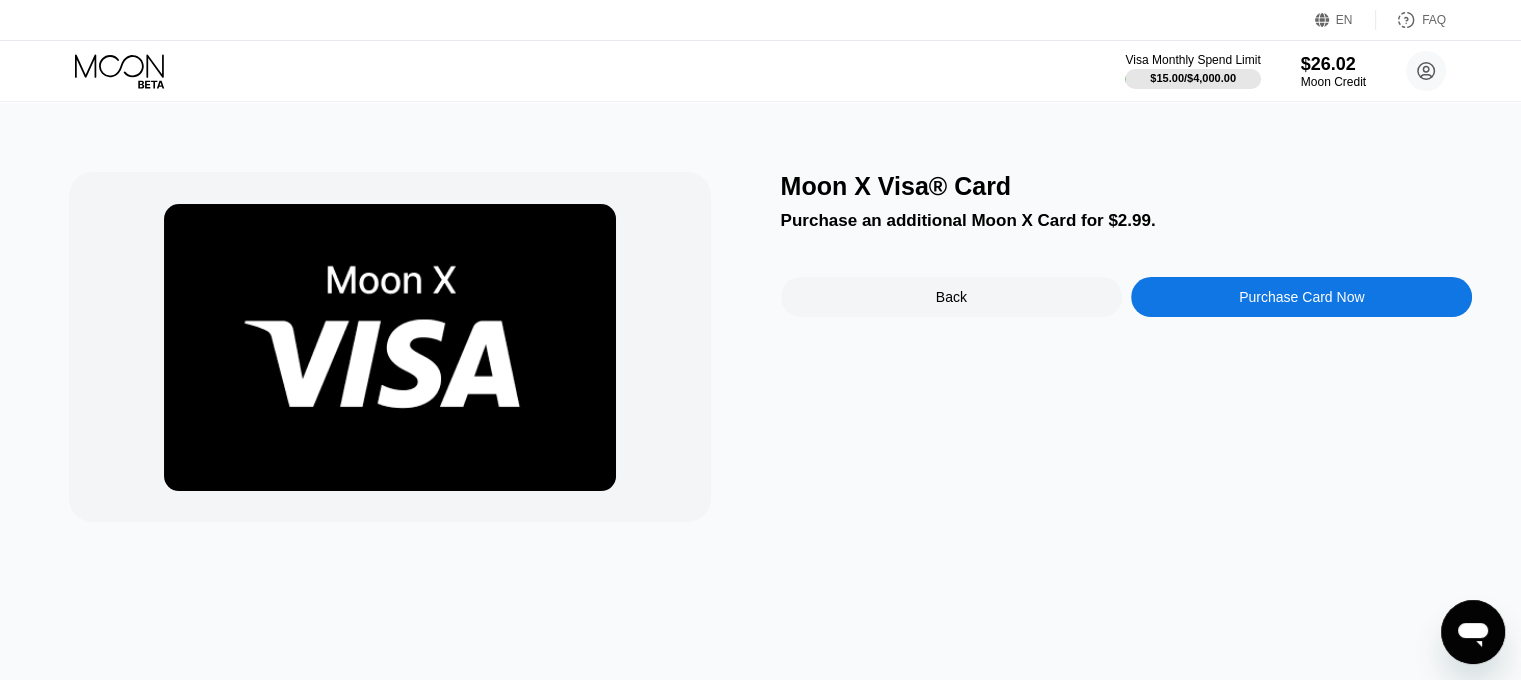 click on "Purchase Card Now" at bounding box center [1301, 297] 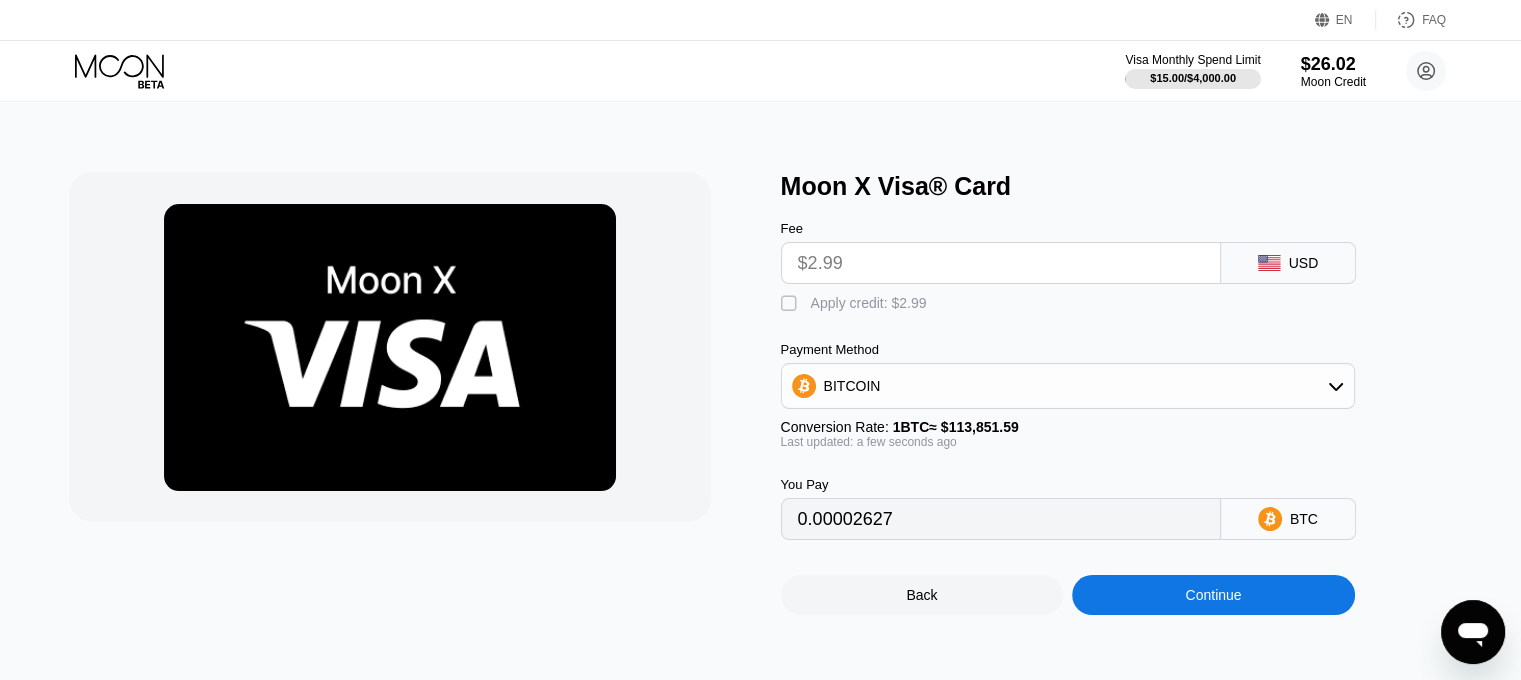 click on "" at bounding box center [791, 304] 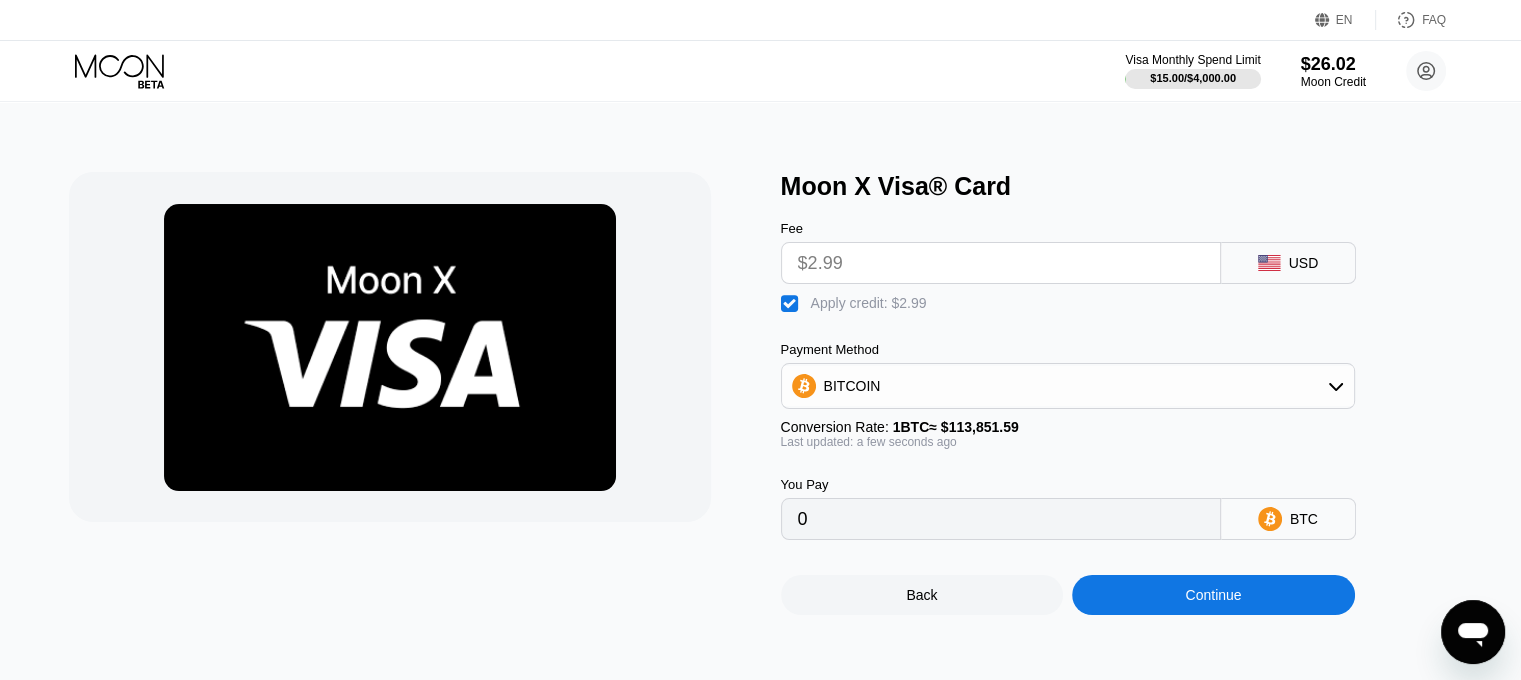 click on "Continue" at bounding box center (1213, 595) 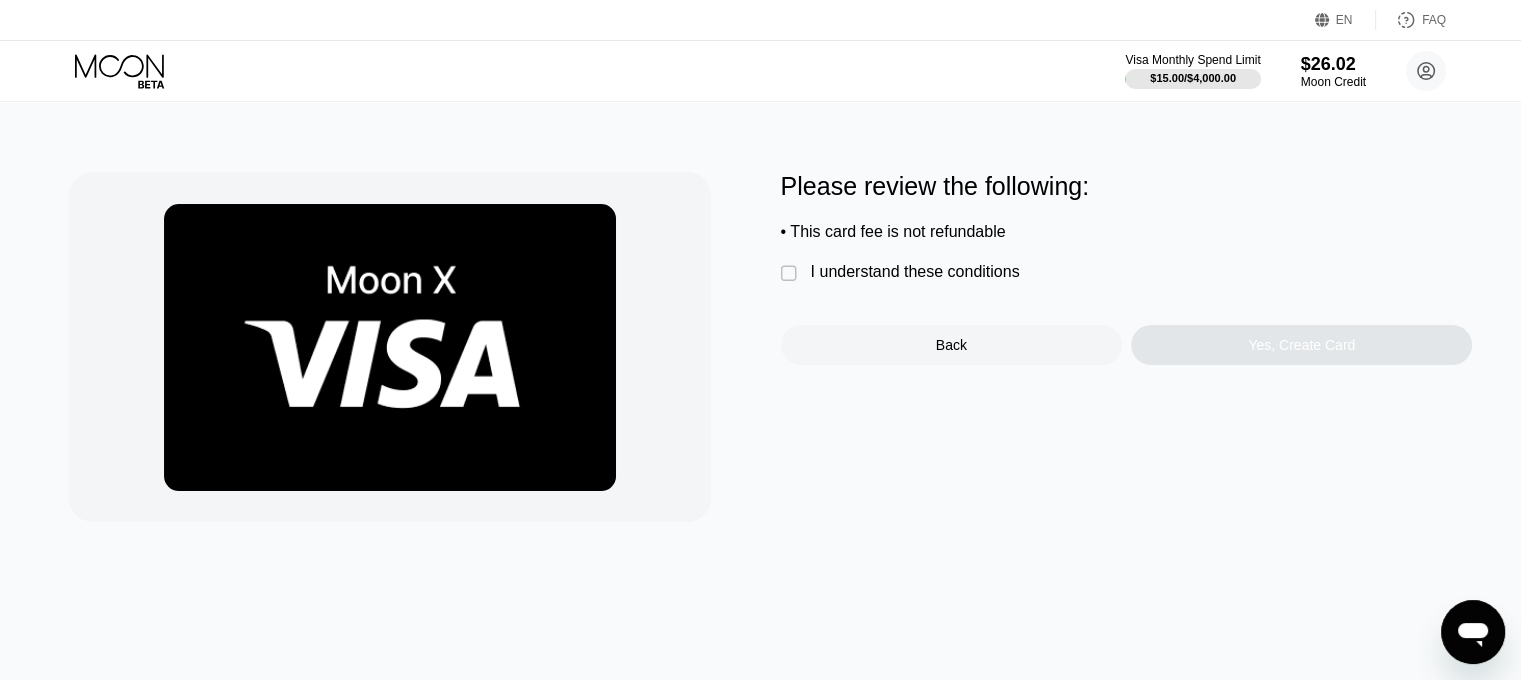 click on " I understand these conditions" at bounding box center (905, 273) 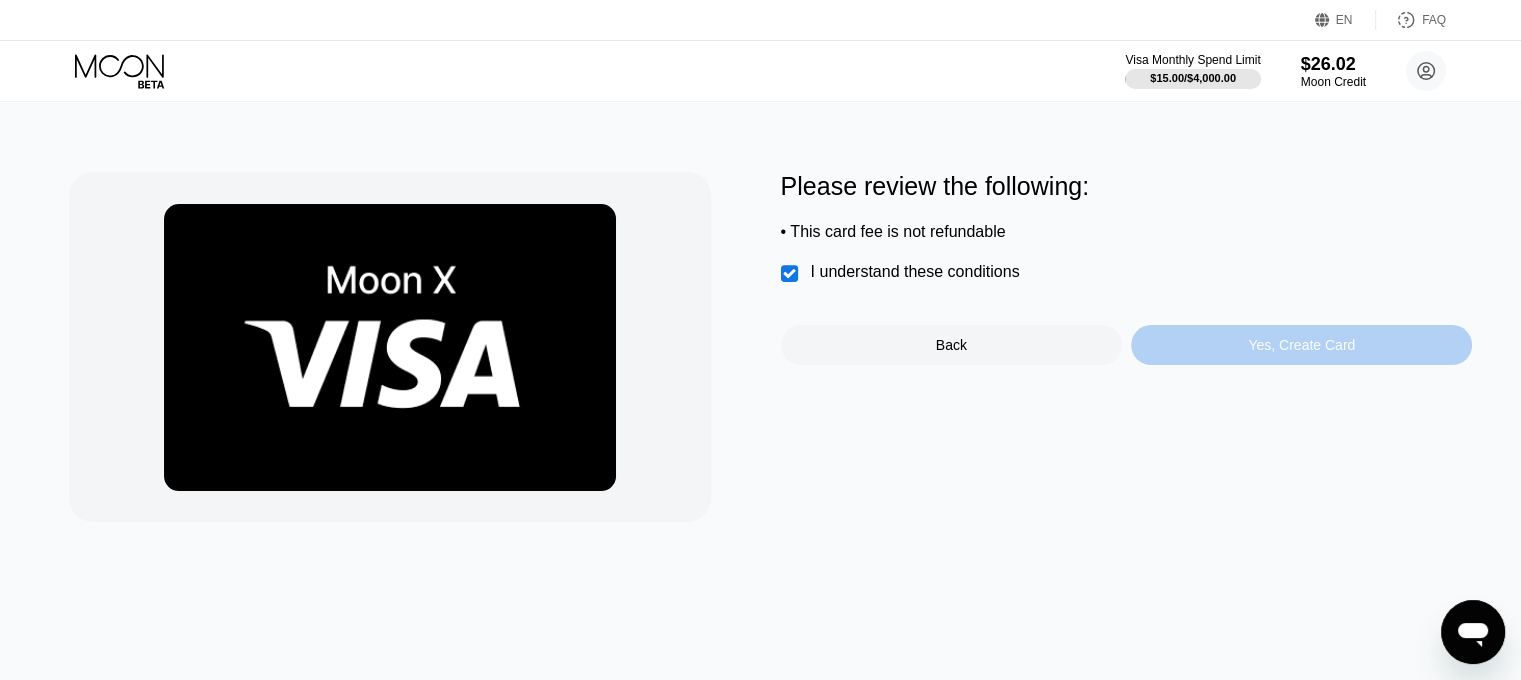 click on "Yes, Create Card" at bounding box center [1301, 345] 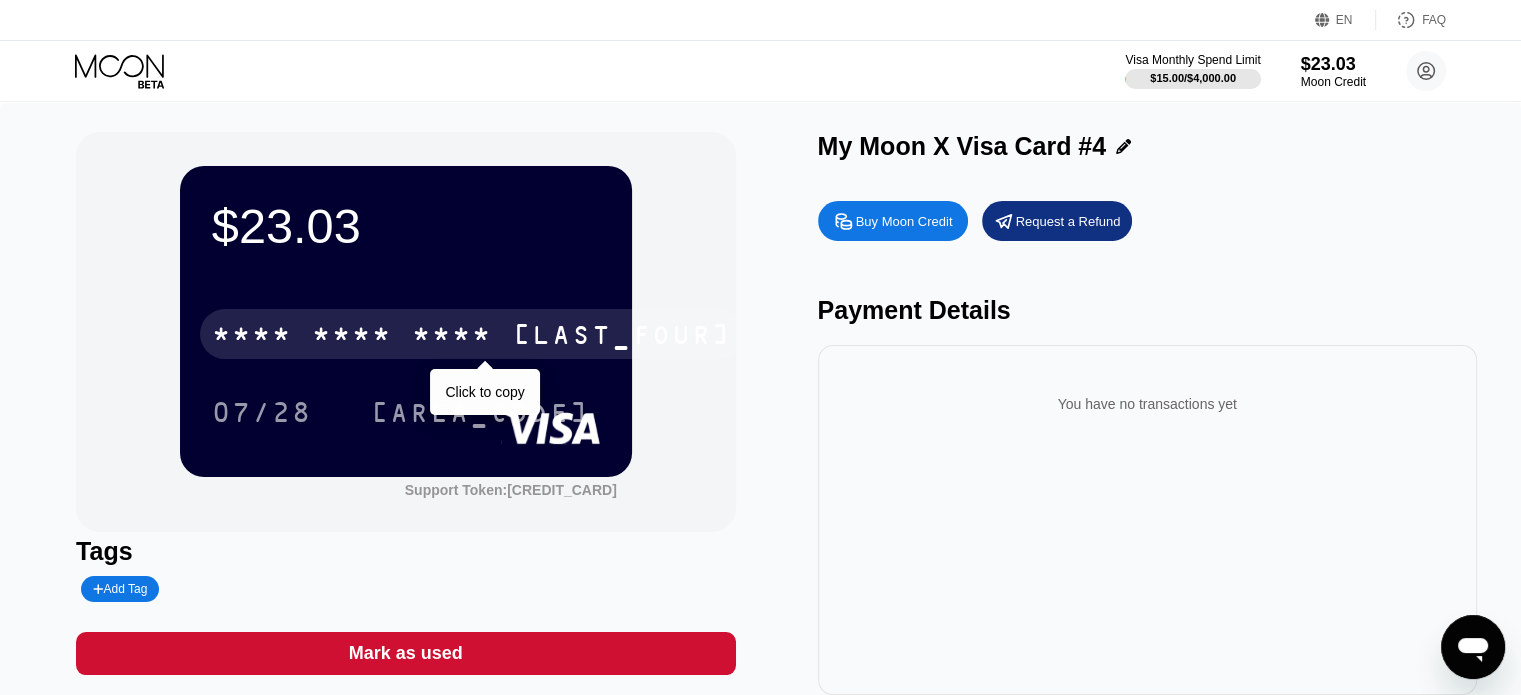 click on "* * * *" at bounding box center (352, 337) 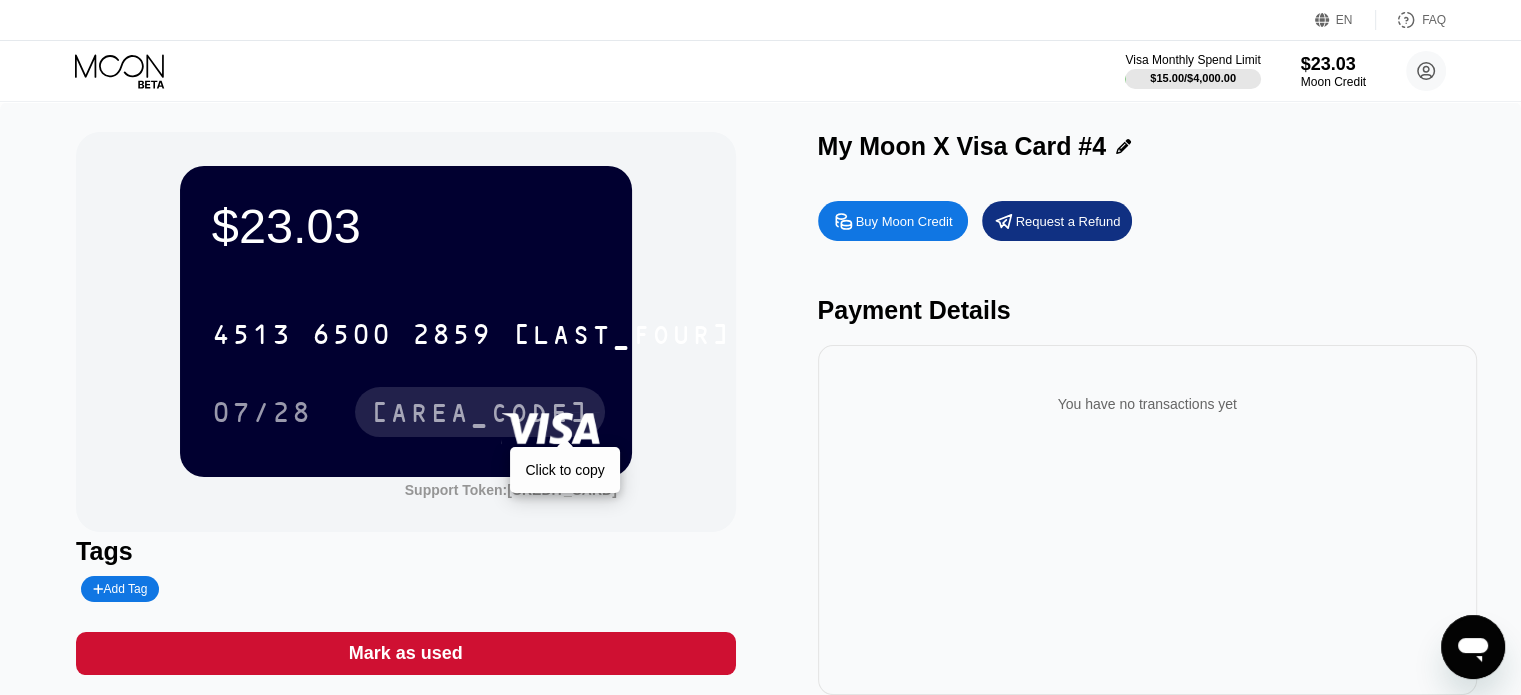 click on "919" at bounding box center [480, 415] 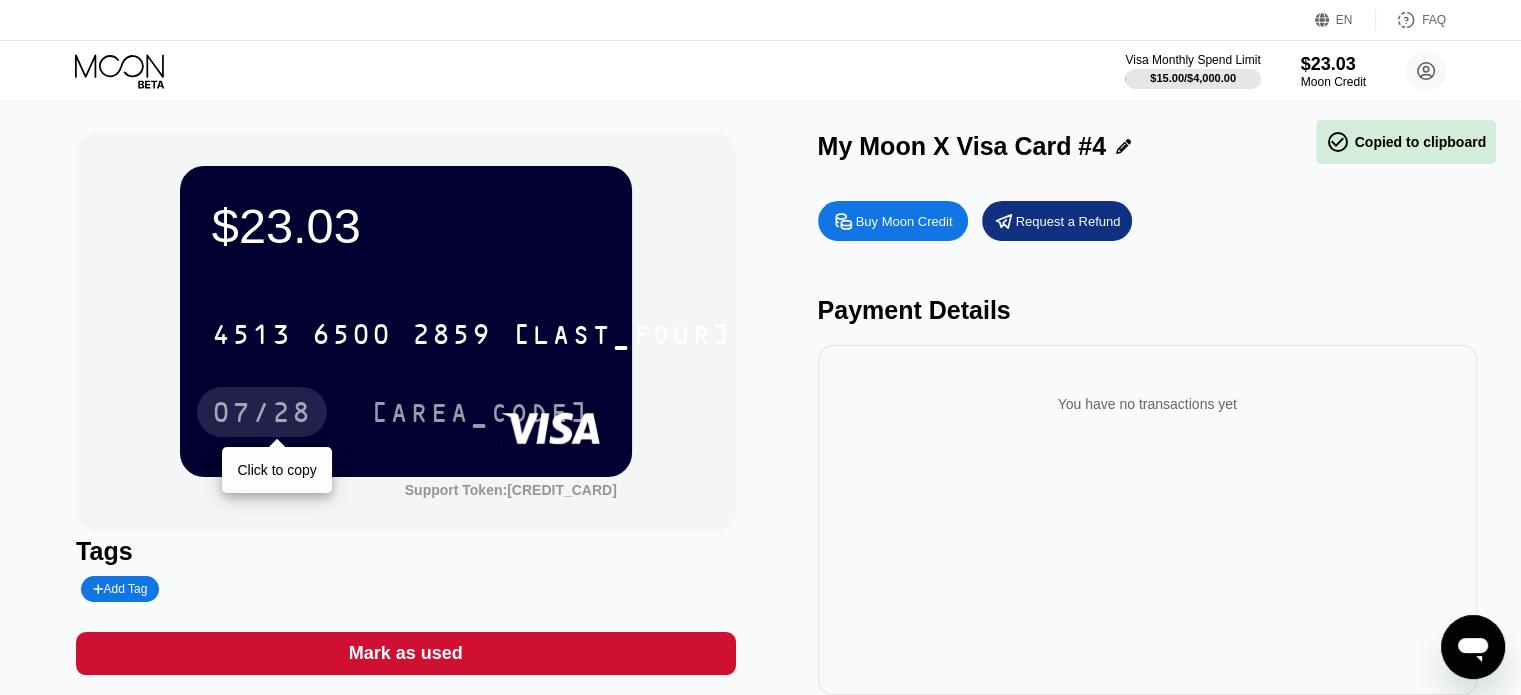 click on "07/28" at bounding box center [262, 415] 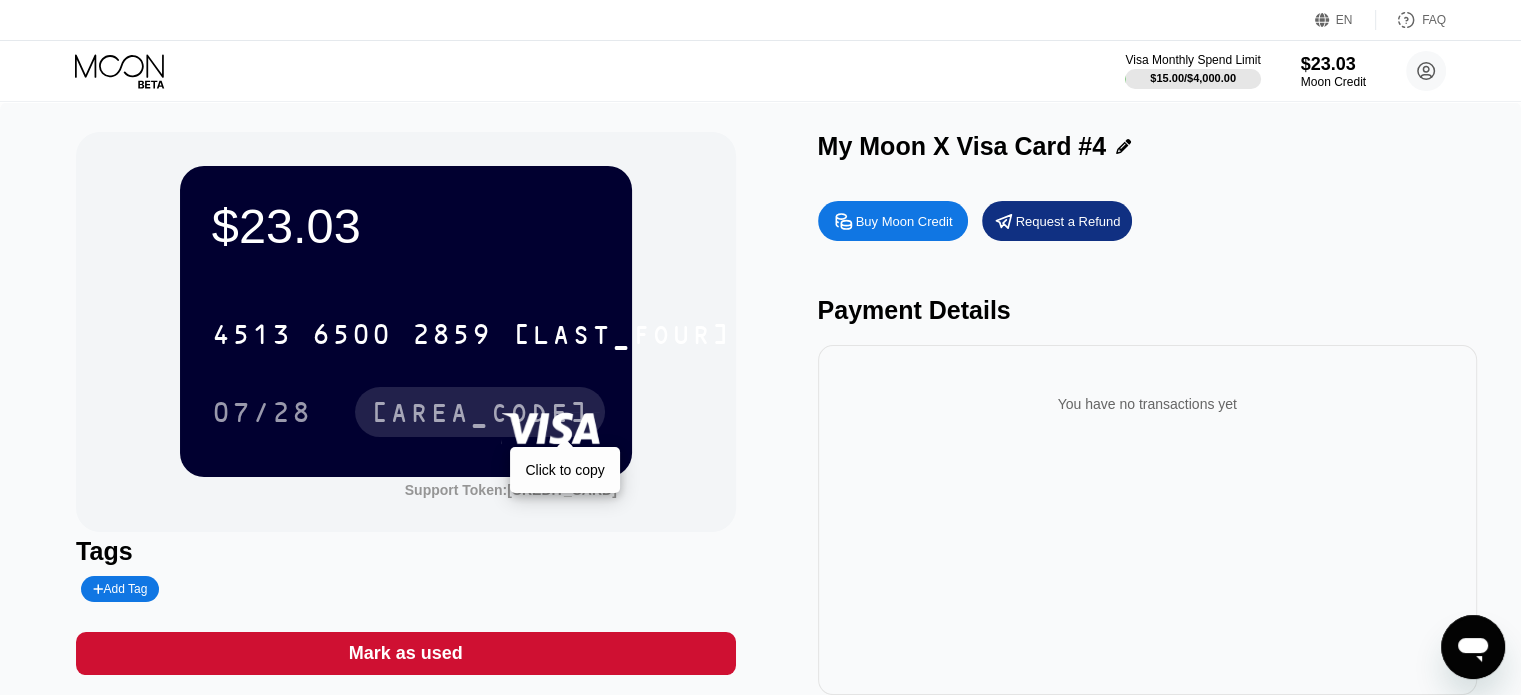 click on "919" at bounding box center (480, 415) 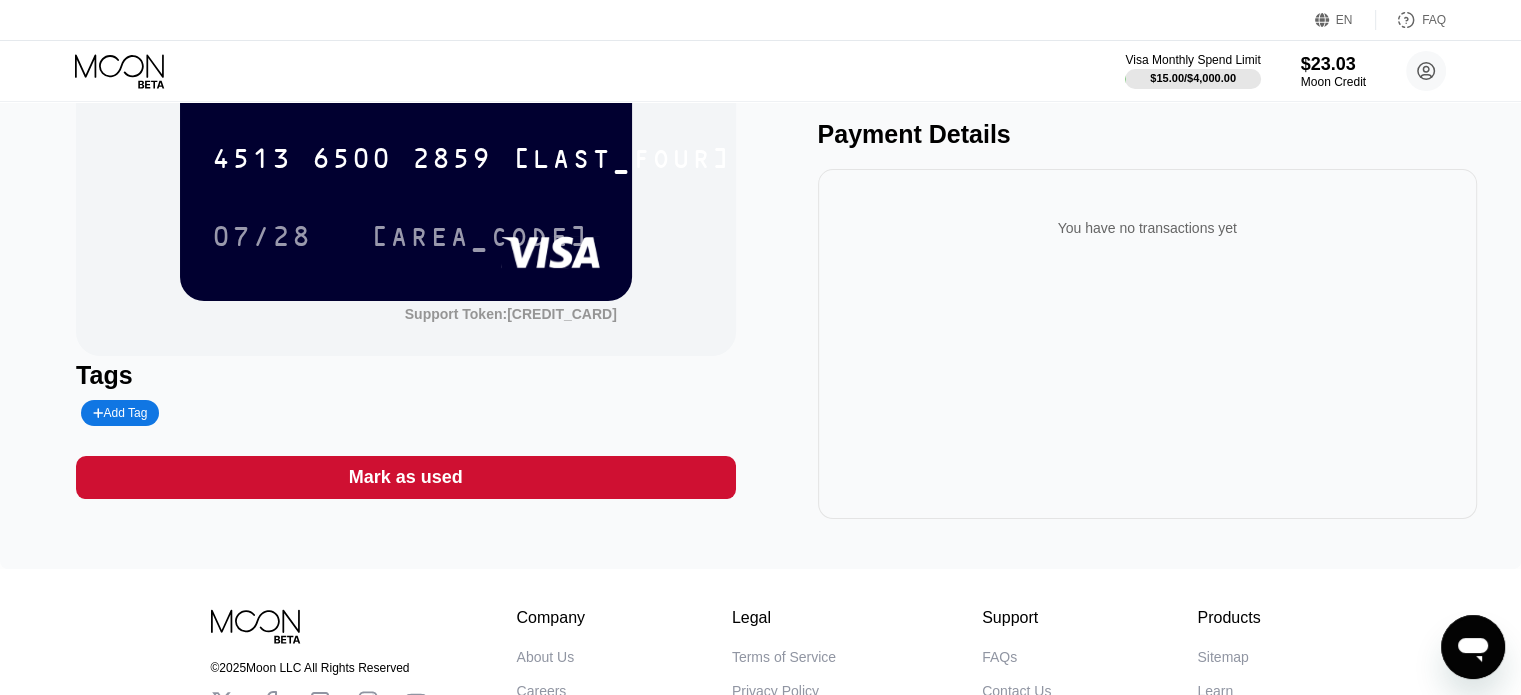 scroll, scrollTop: 0, scrollLeft: 0, axis: both 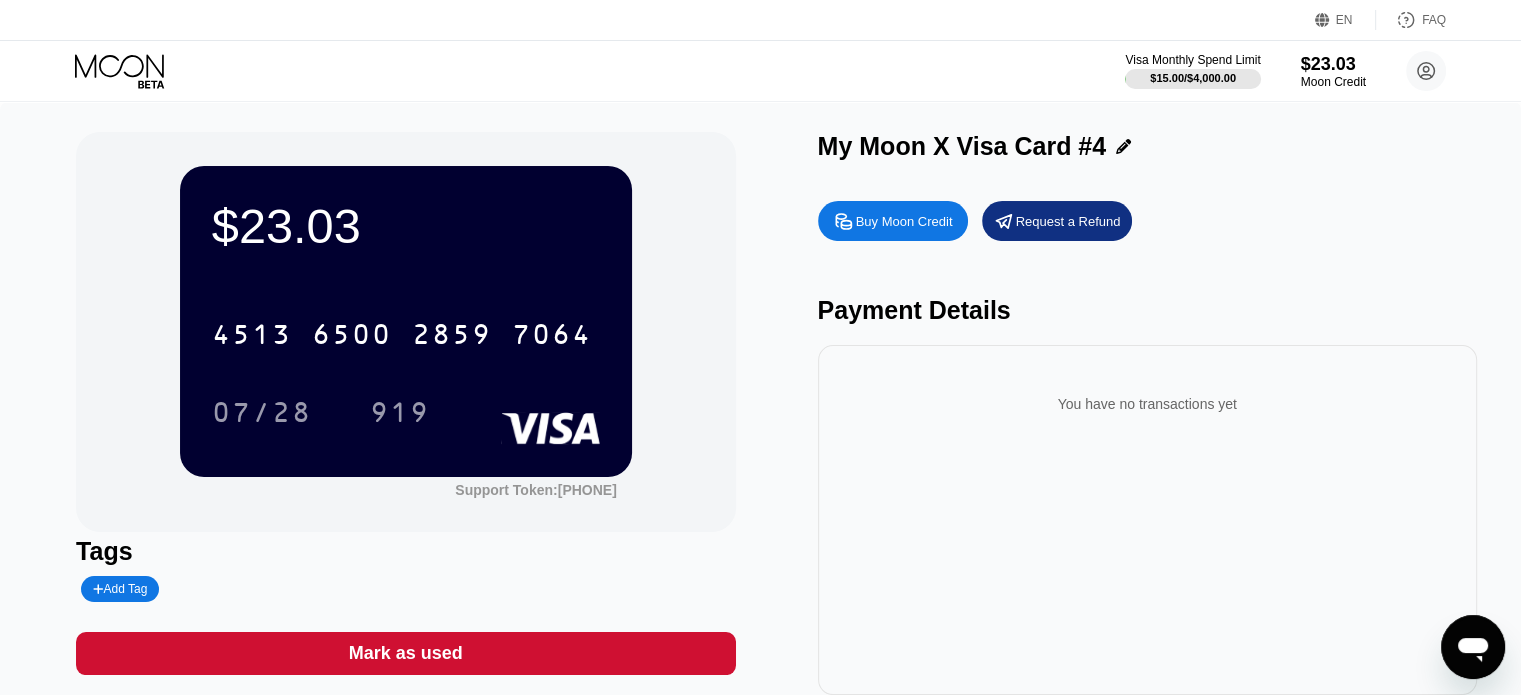 click 